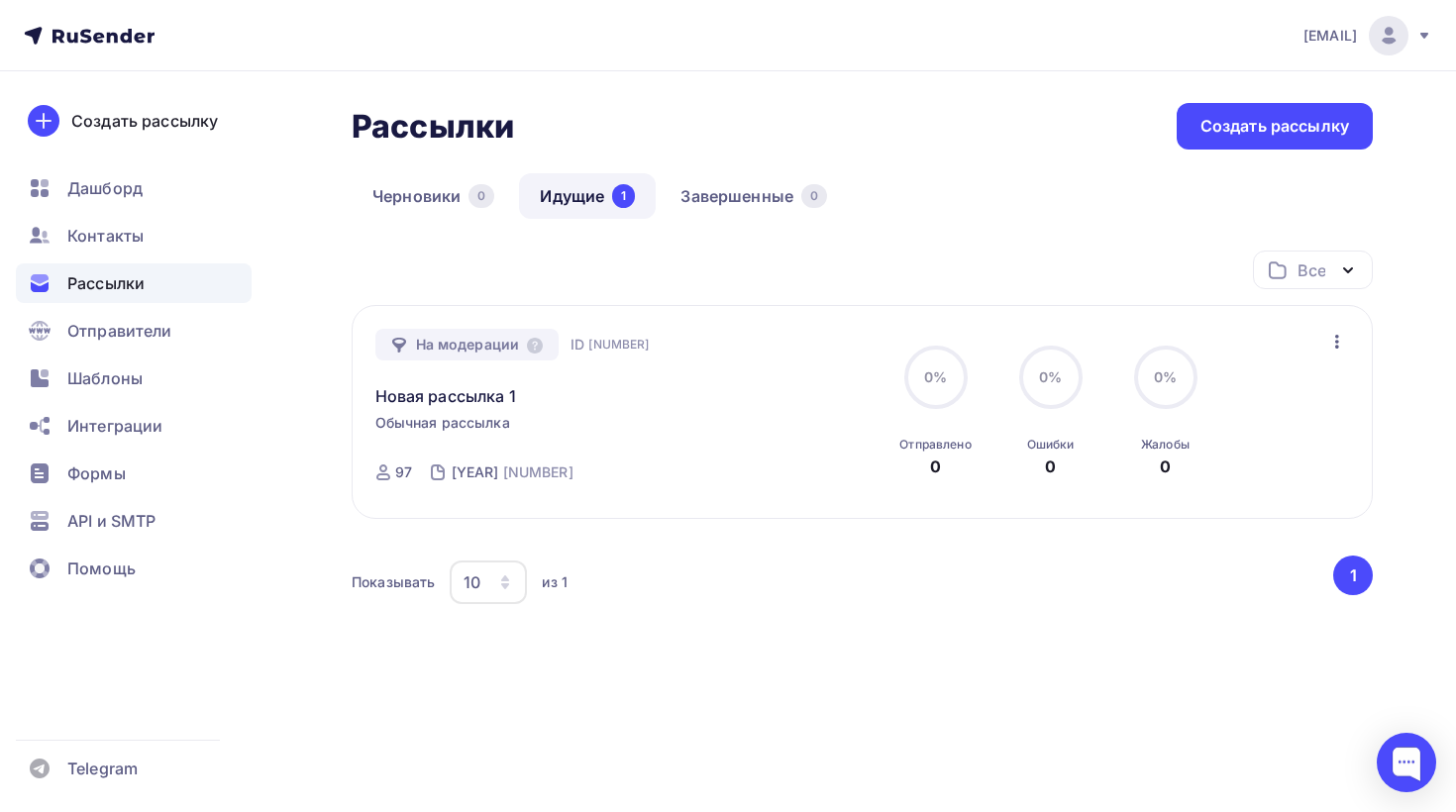 scroll, scrollTop: 0, scrollLeft: 0, axis: both 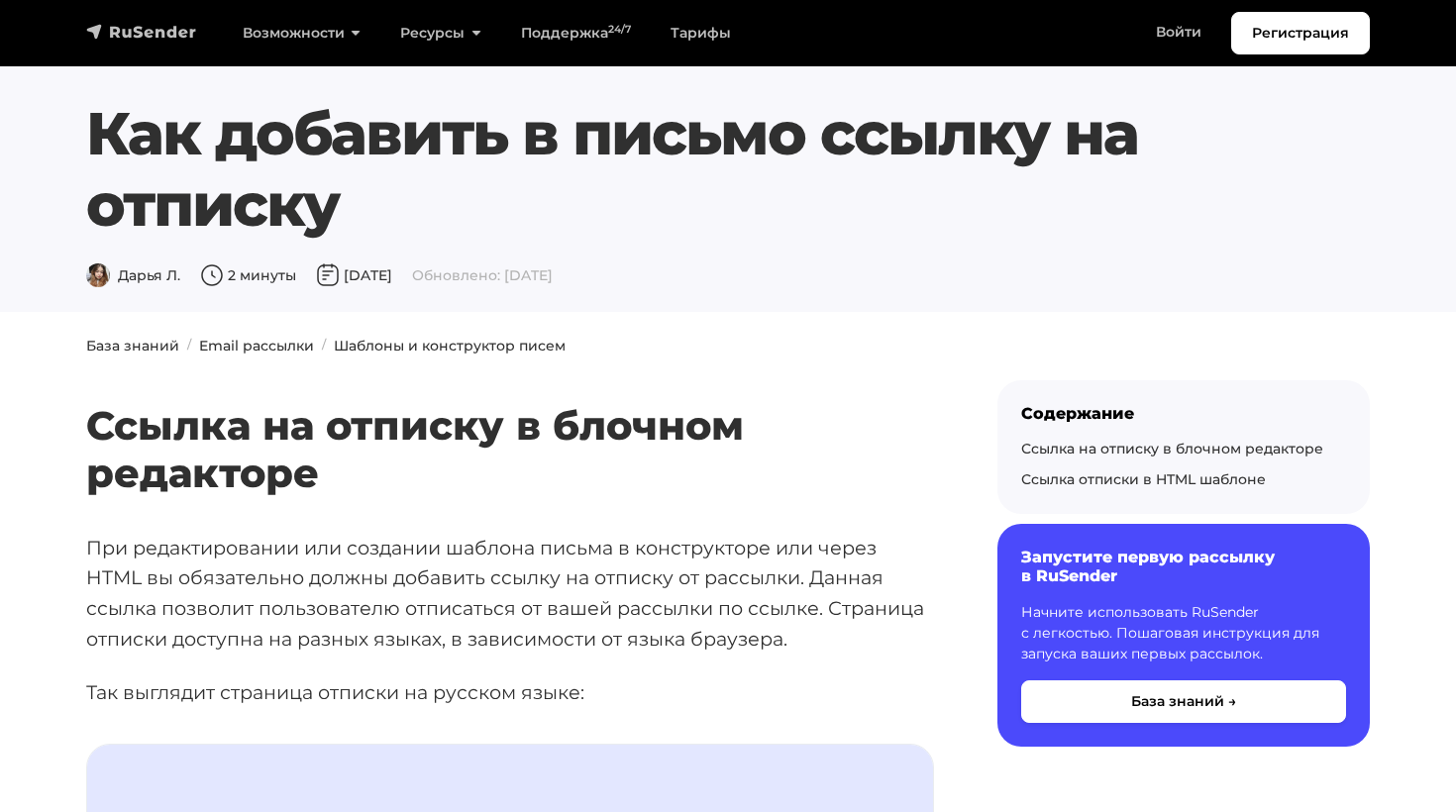 click at bounding box center (142, 32) 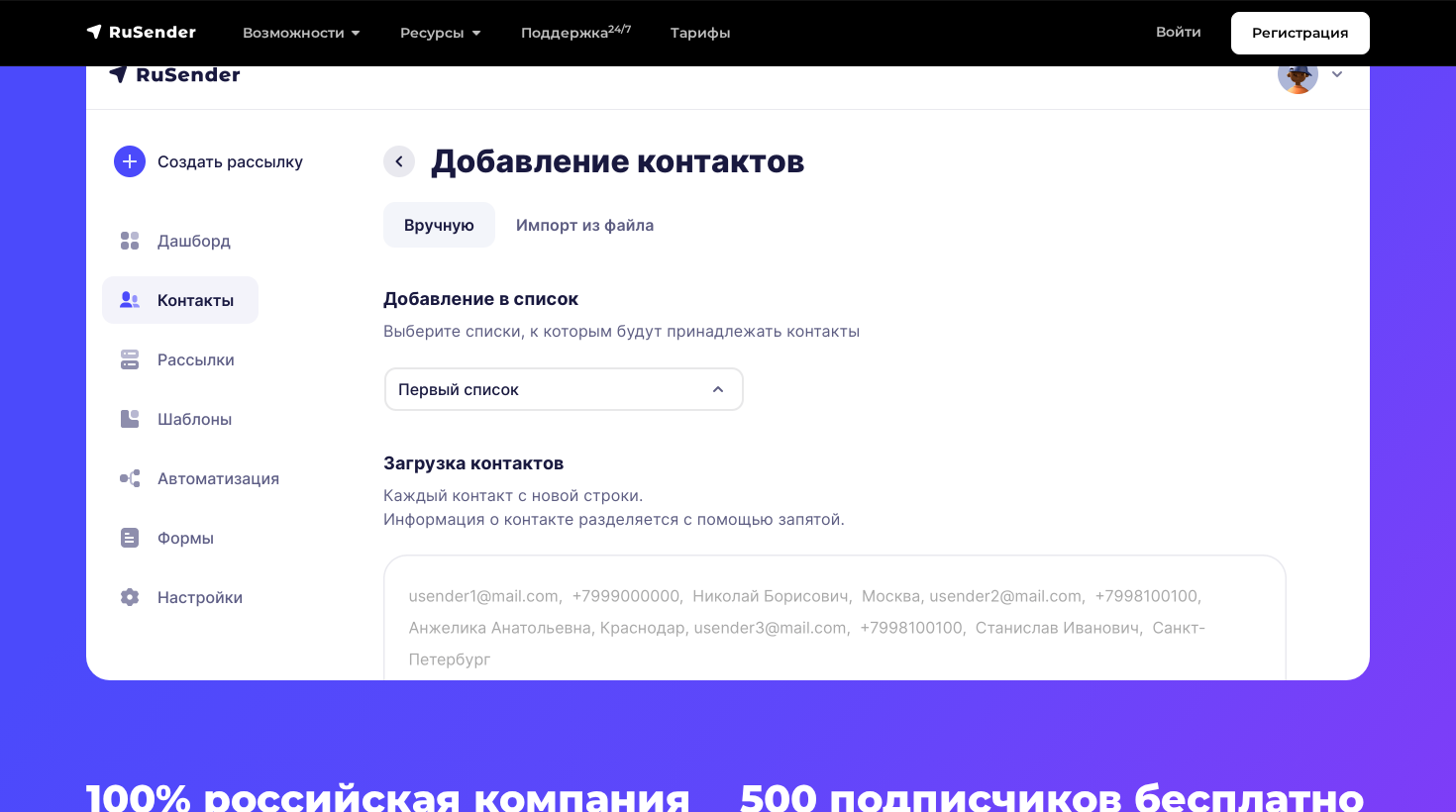 scroll, scrollTop: 611, scrollLeft: 0, axis: vertical 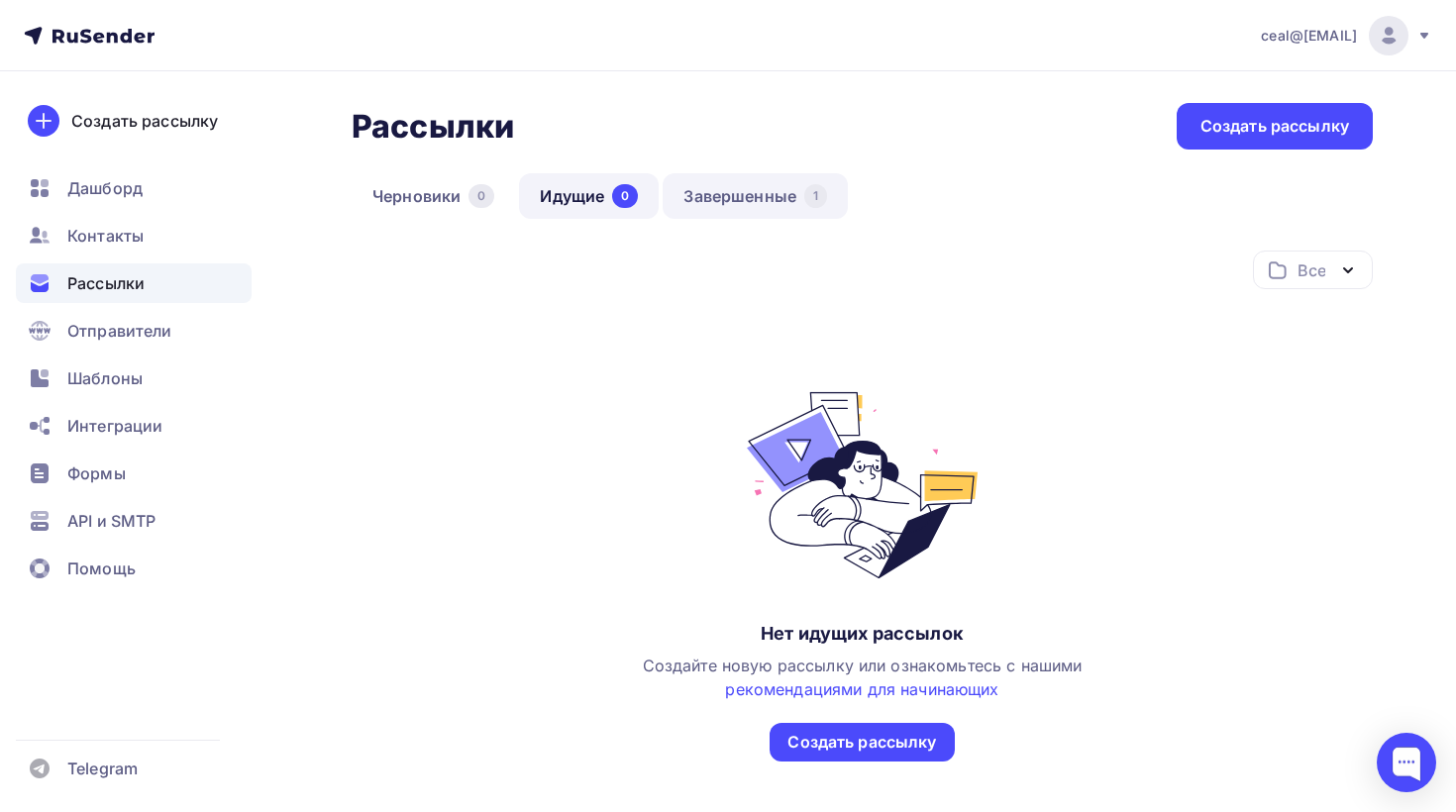 click on "Завершенные
1" at bounding box center [755, 196] 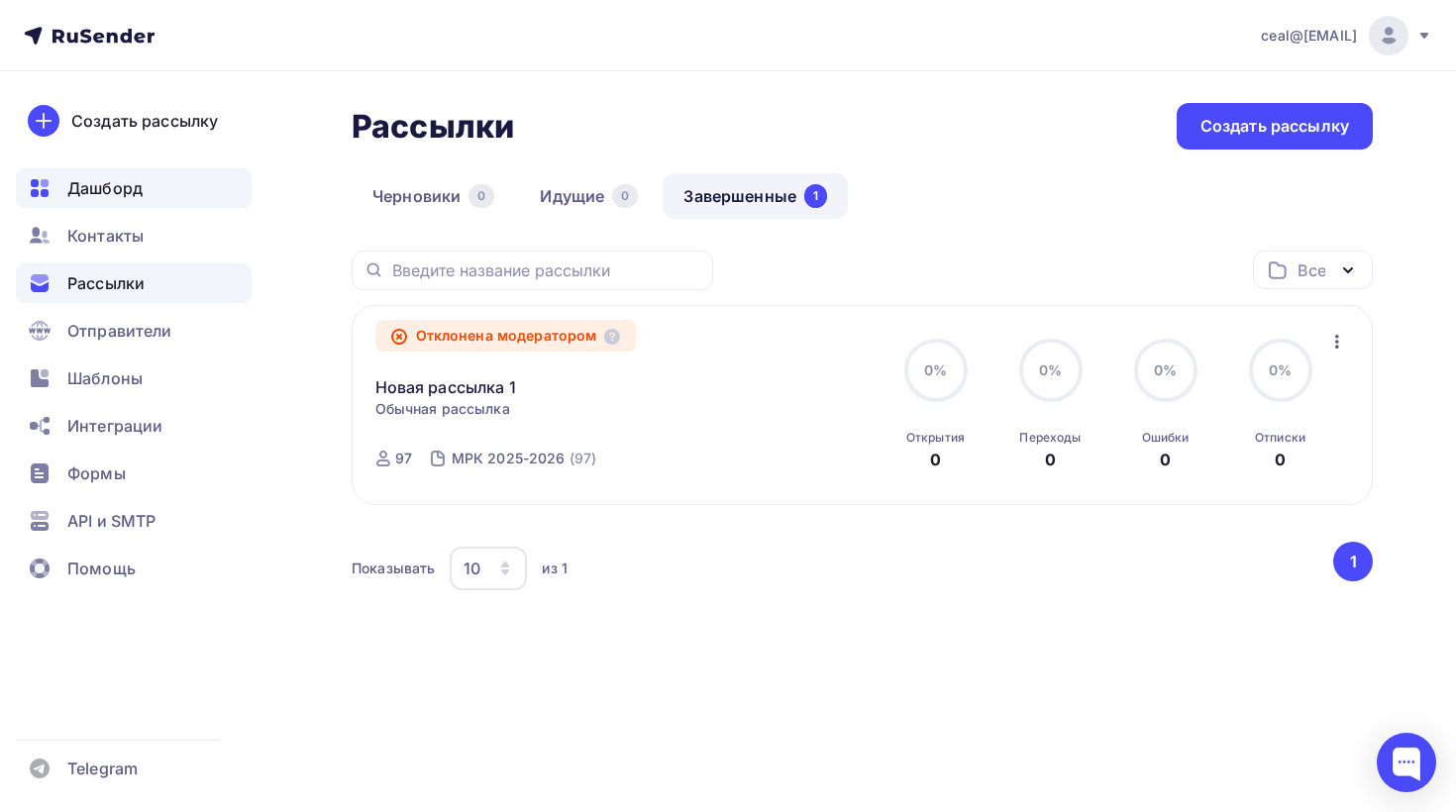 click on "Дашборд" at bounding box center [105, 188] 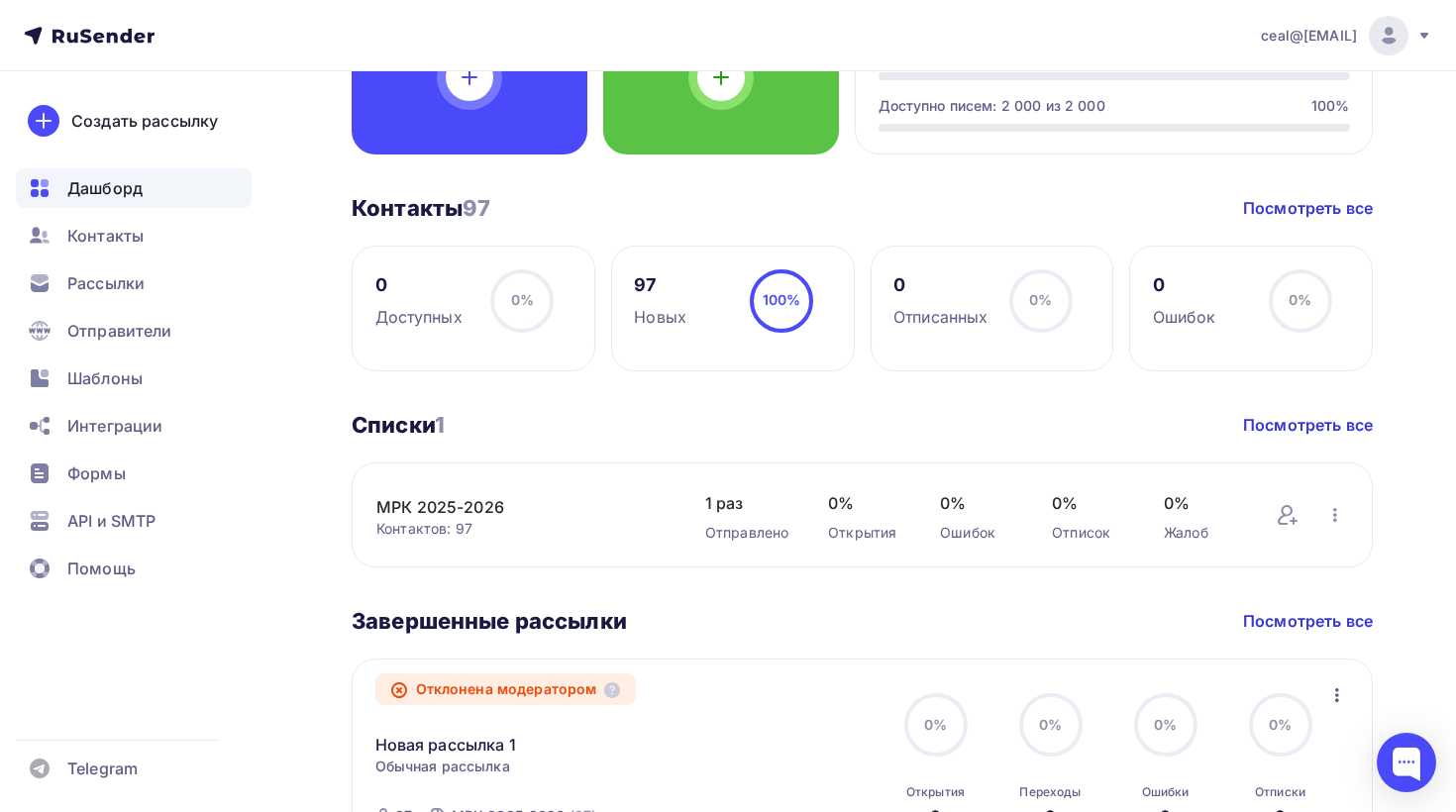 scroll, scrollTop: 664, scrollLeft: 0, axis: vertical 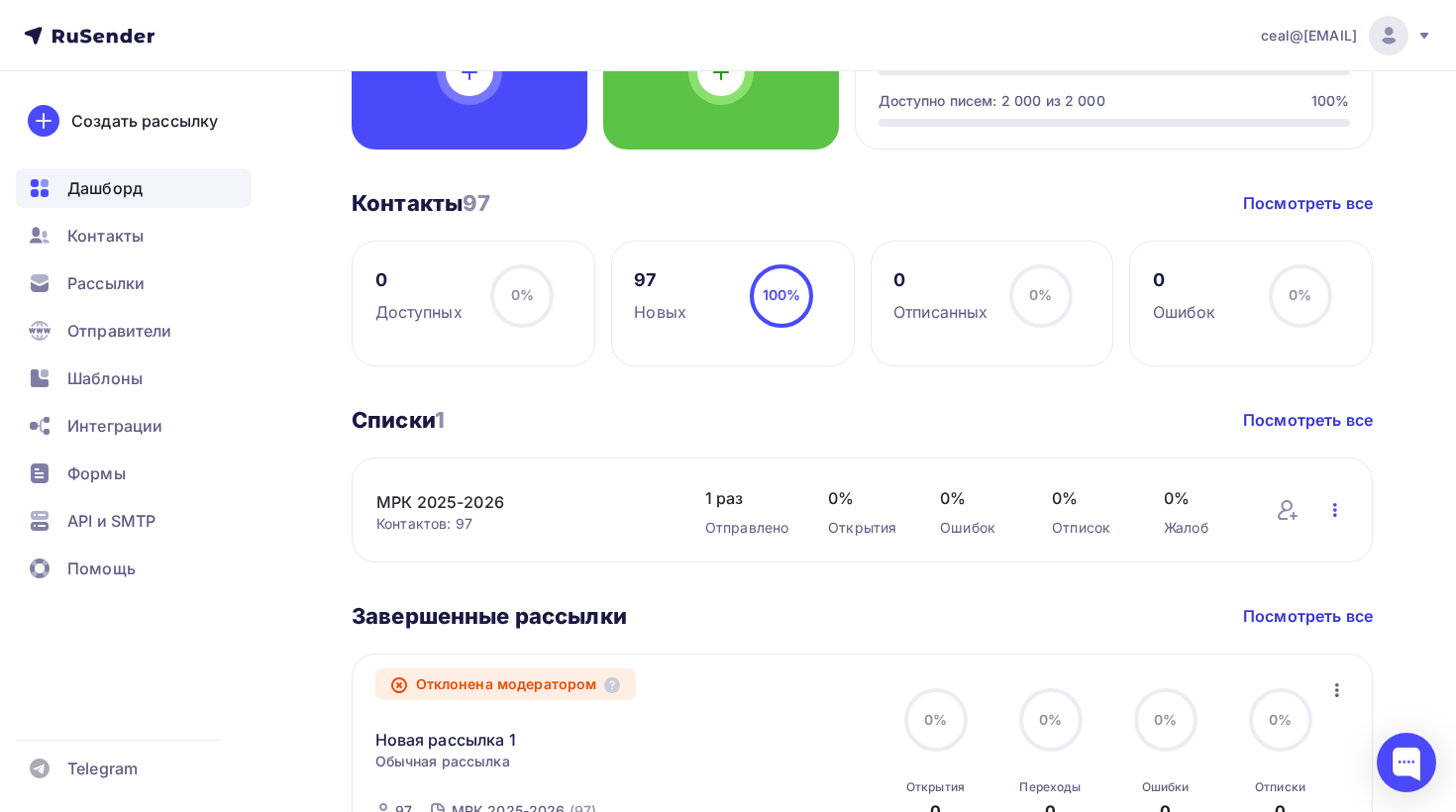 click 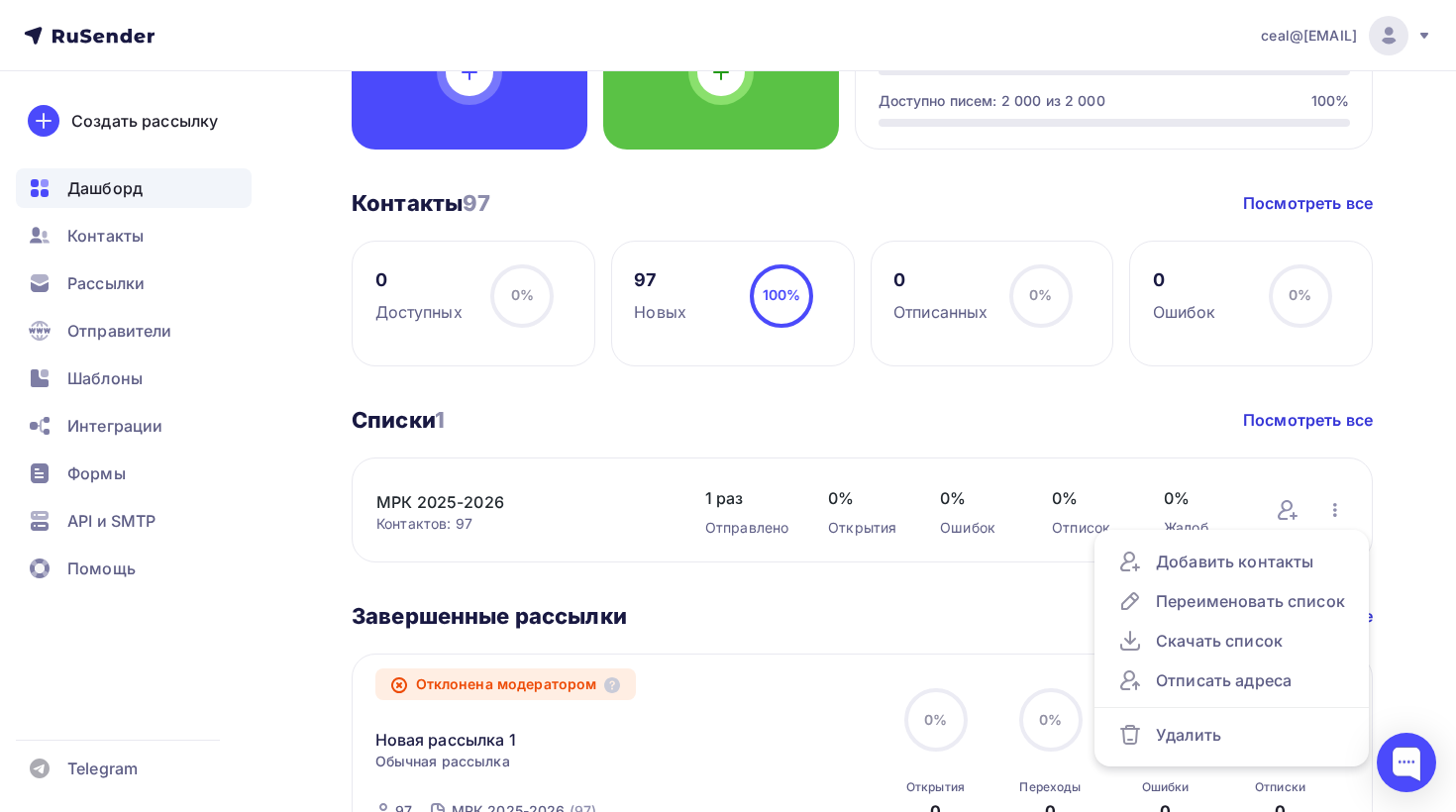 click on "Дашборд   Дашборд   Пару шагов, чтобы начать работу!
Закрыть
Выполните эти шаги, чтобы отправить свою первую рассылку   67%     67%
Добавьте получателей
Загрузите свои контакты, чтобы начать отправлять им письма
Создайте и отправьте рассылку
Вы можете создать рассылку с помощью редактора шаблонов или загрузить свой собственный HTML-макет
Подтвердите свой домен
Создать новую рассылку       Добавить новые контакты               Улучшить" at bounding box center [728, 179] 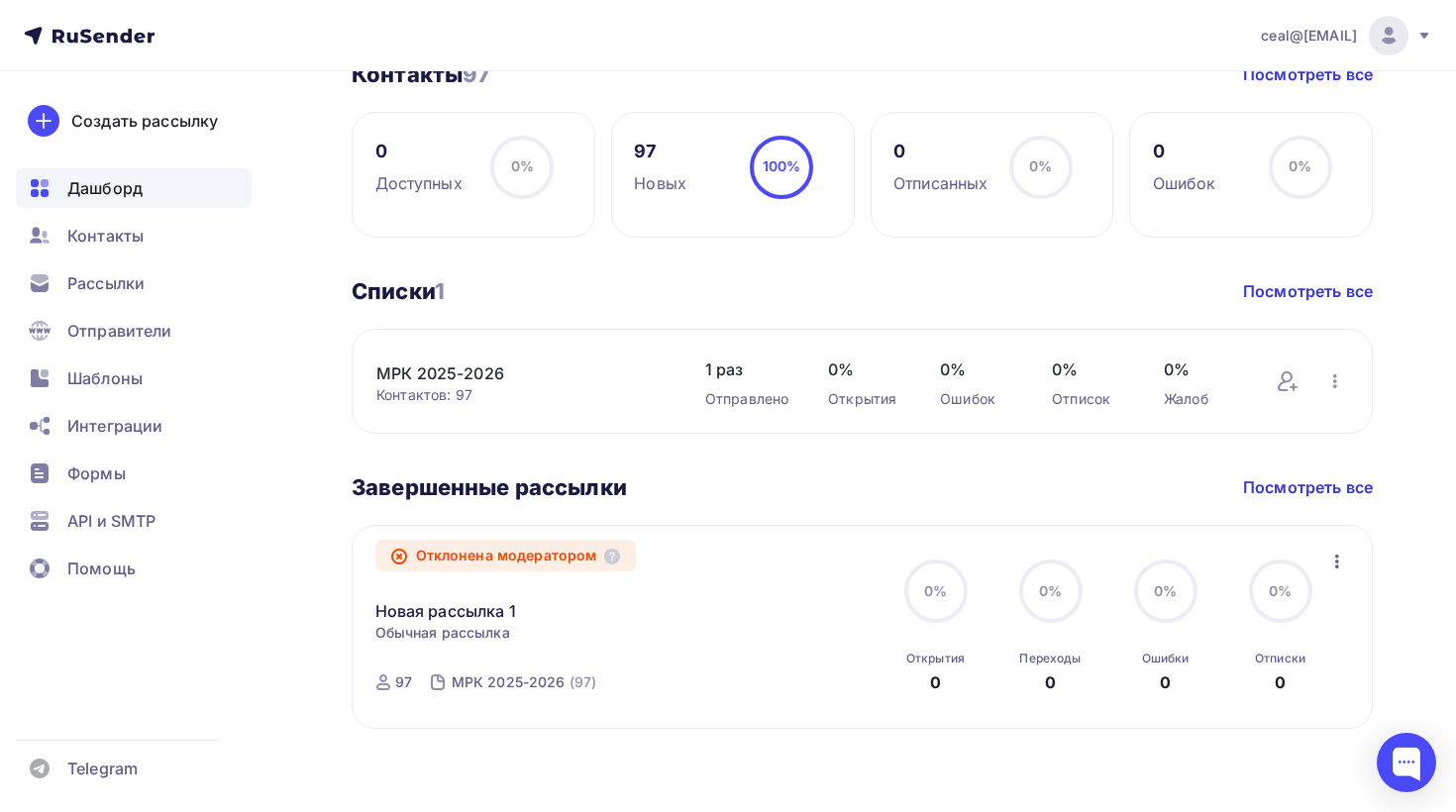 scroll, scrollTop: 808, scrollLeft: 0, axis: vertical 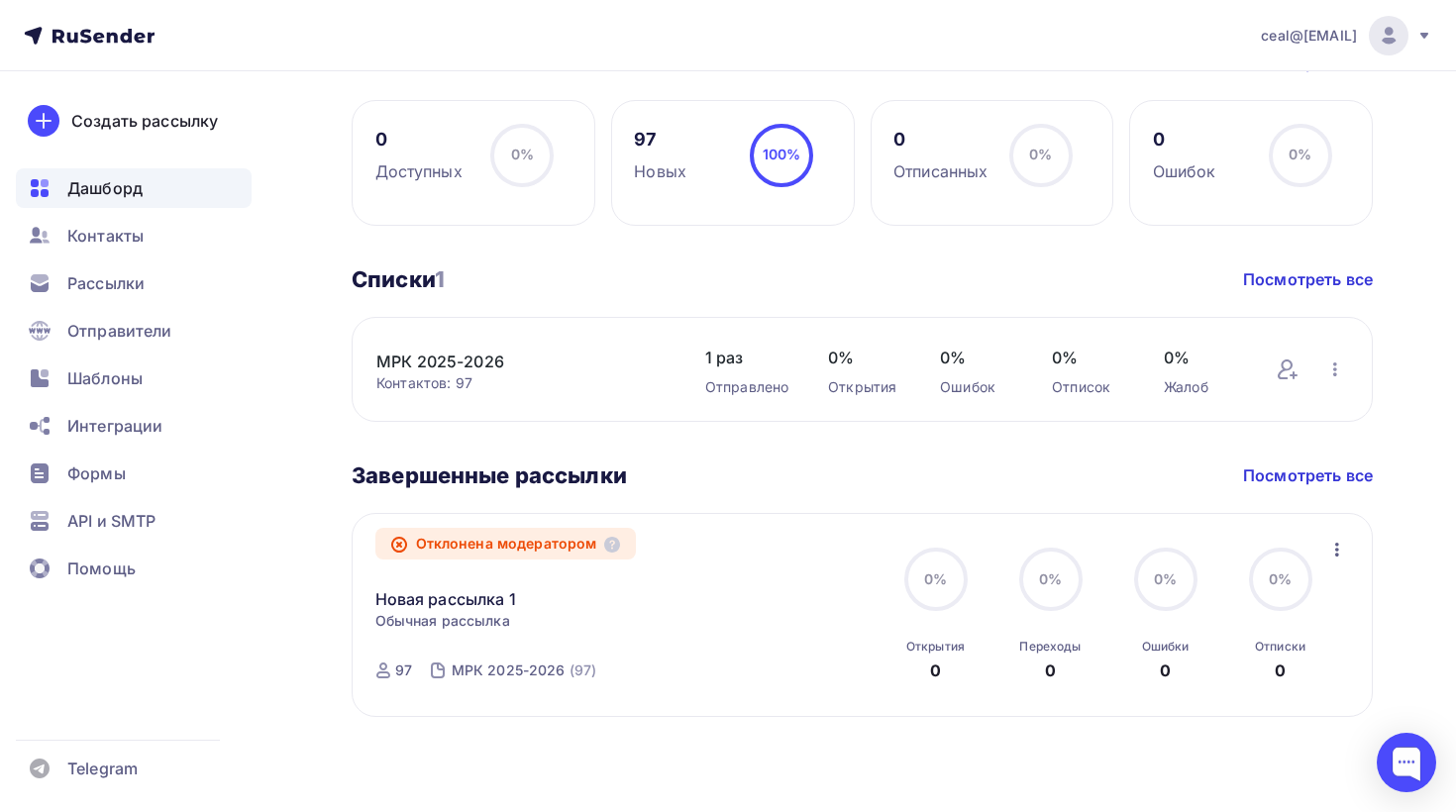 click 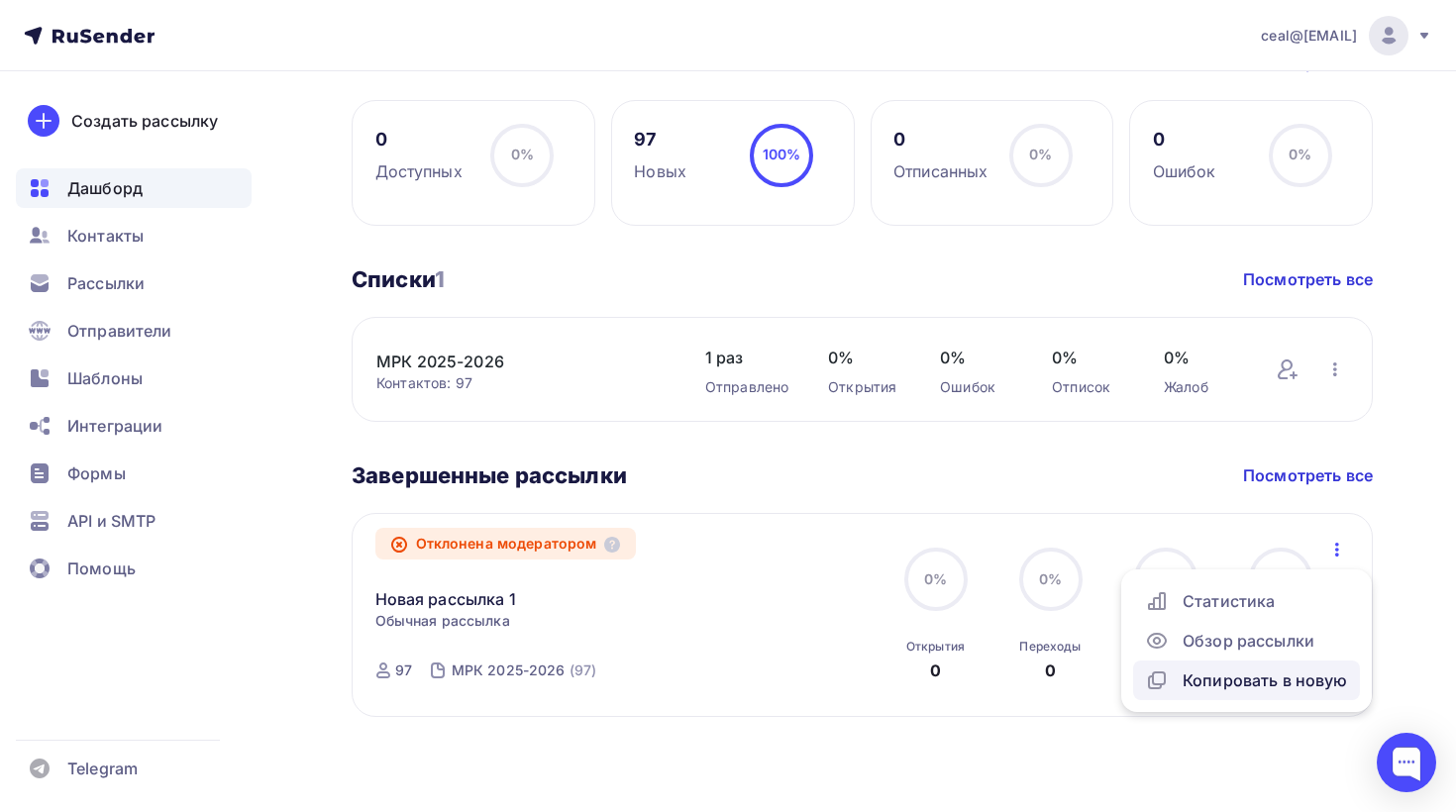 click on "Копировать в новую" at bounding box center (1246, 680) 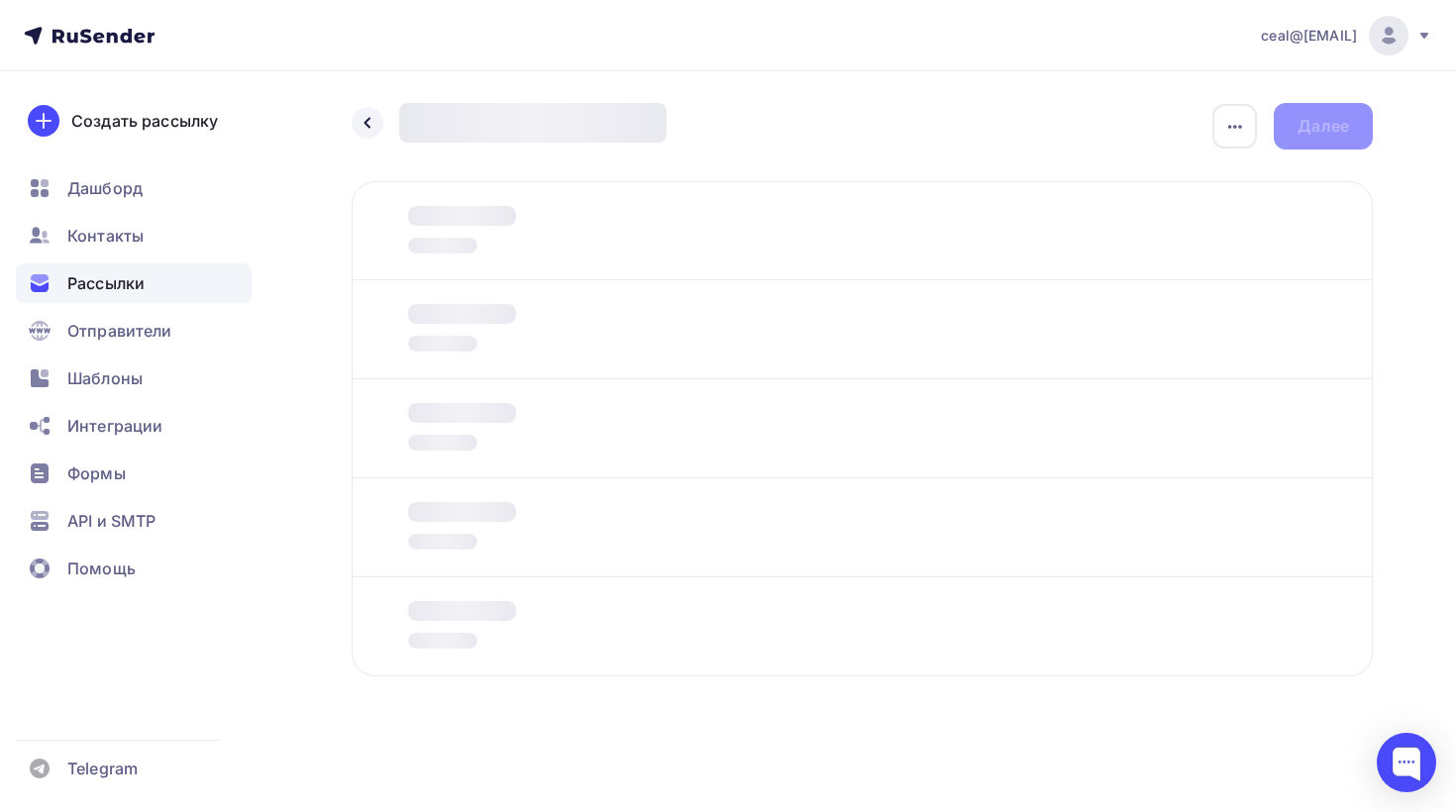 scroll, scrollTop: 0, scrollLeft: 0, axis: both 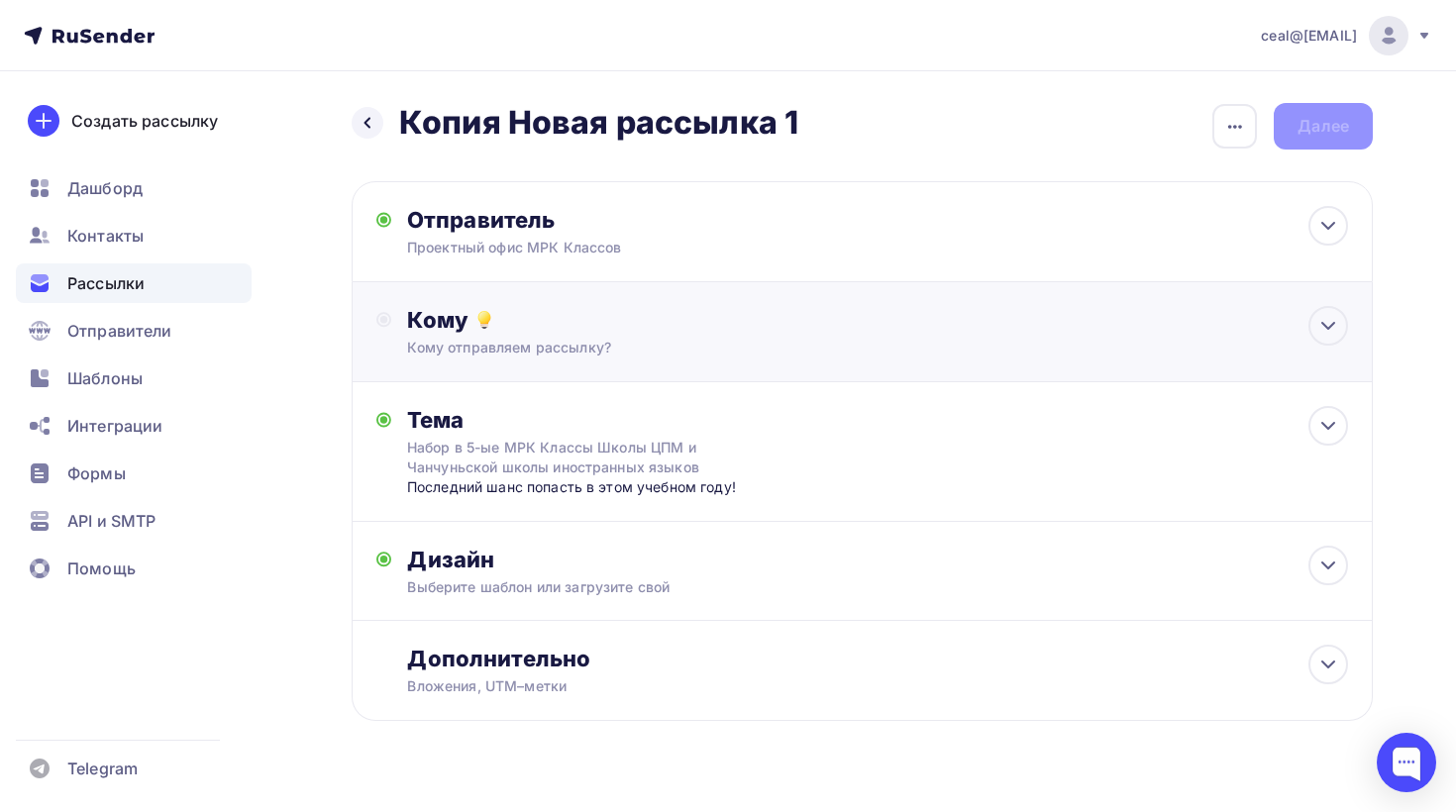 click on "Кому" at bounding box center [878, 320] 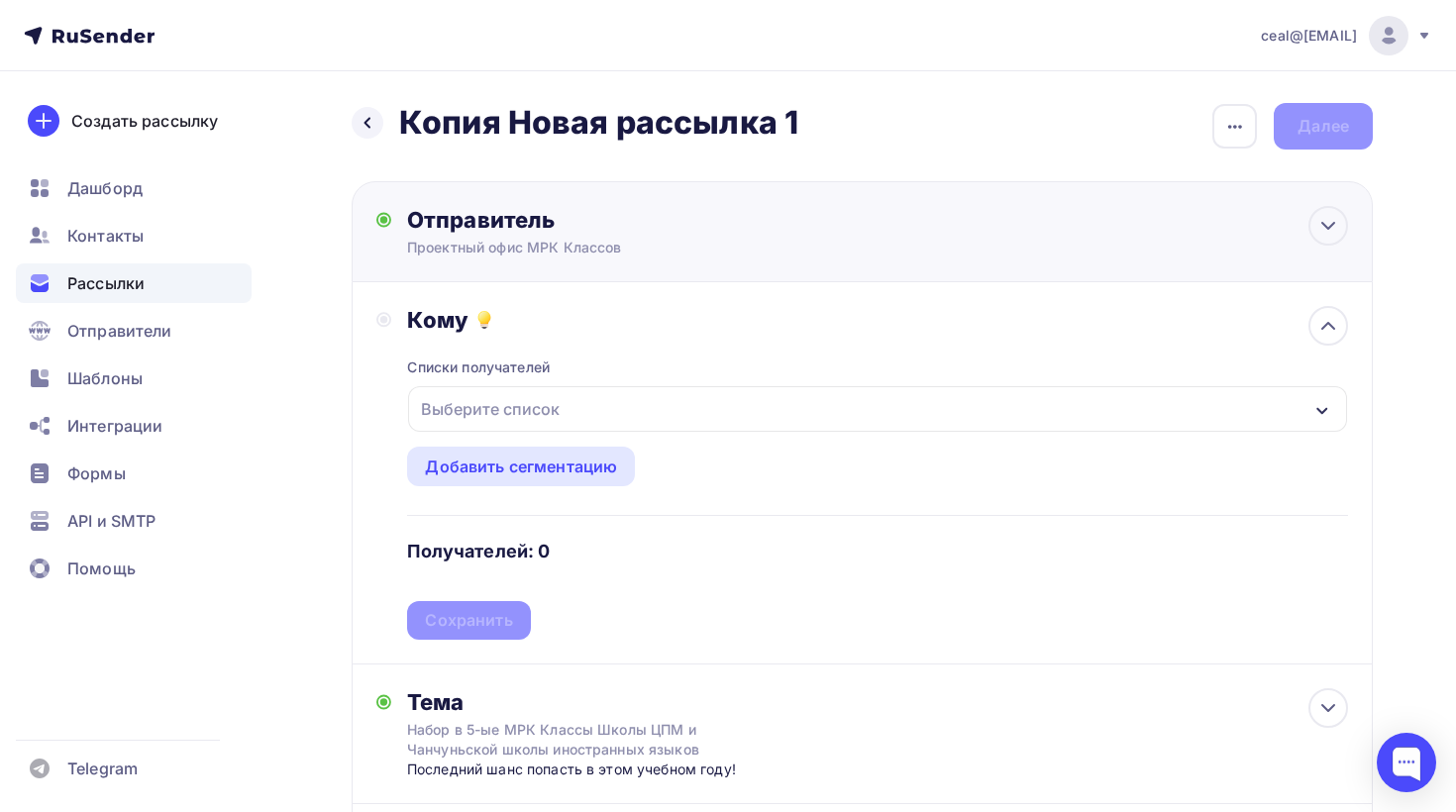 click on "Отправитель" at bounding box center (621, 220) 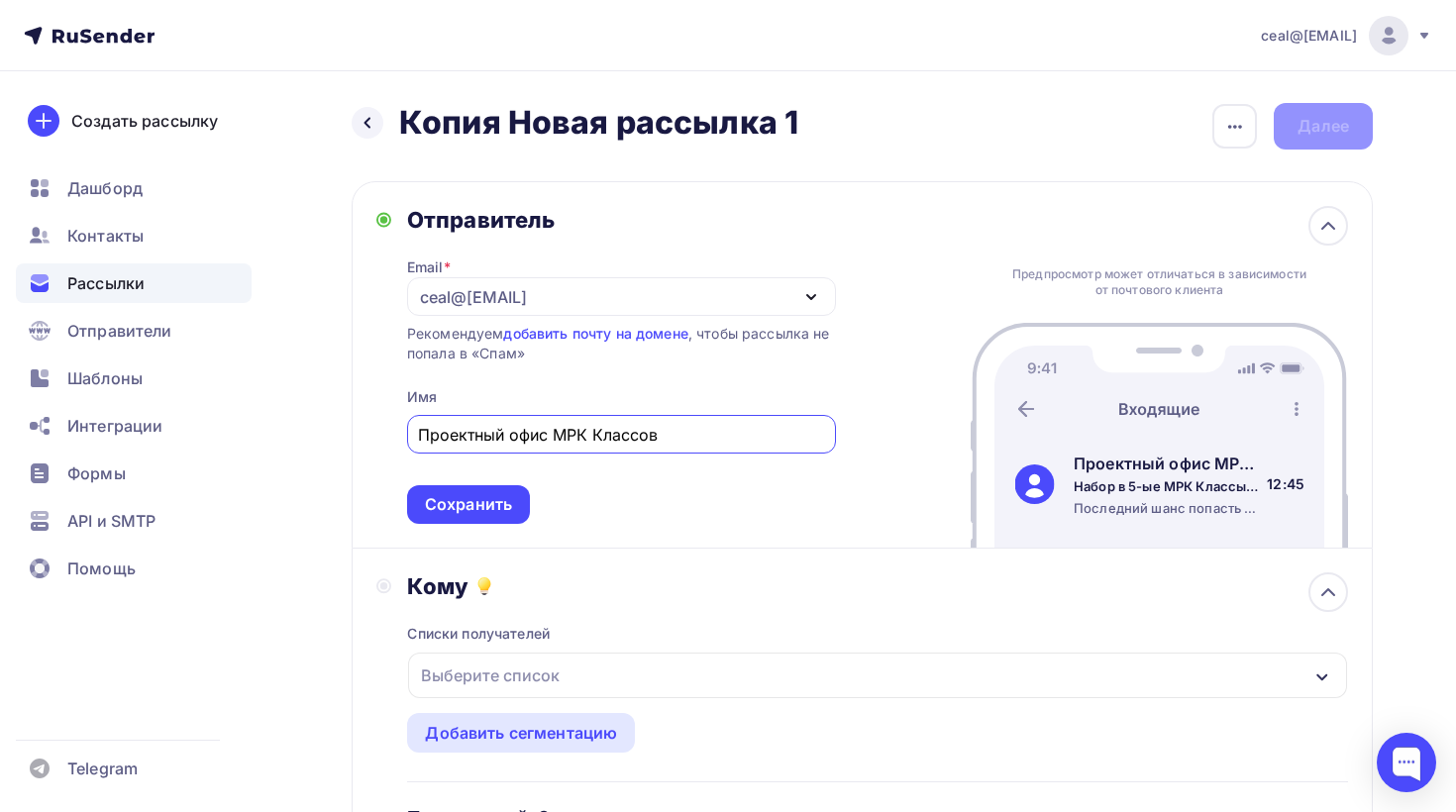 scroll, scrollTop: 0, scrollLeft: 0, axis: both 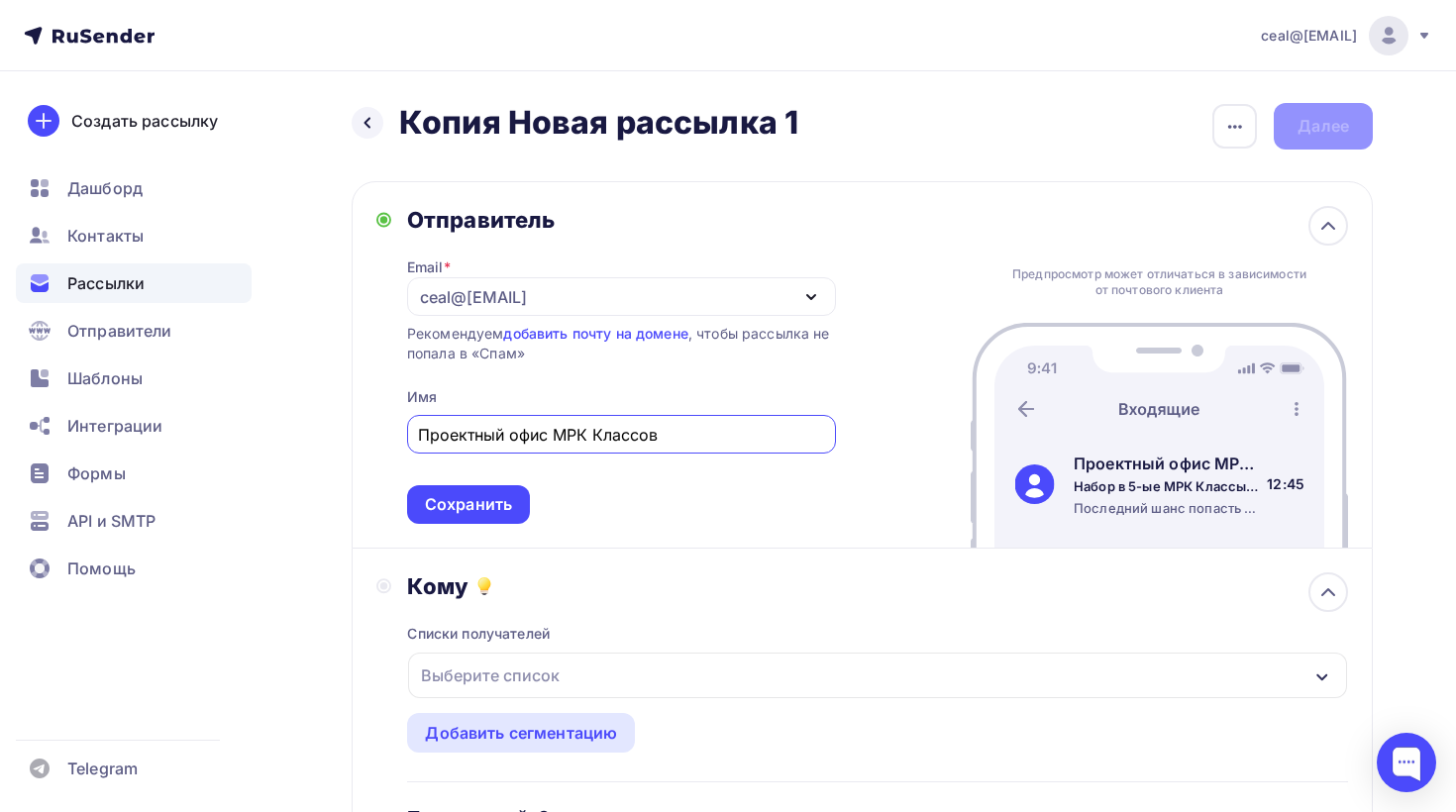 click on "ceal@[EMAIL]" at bounding box center [621, 296] 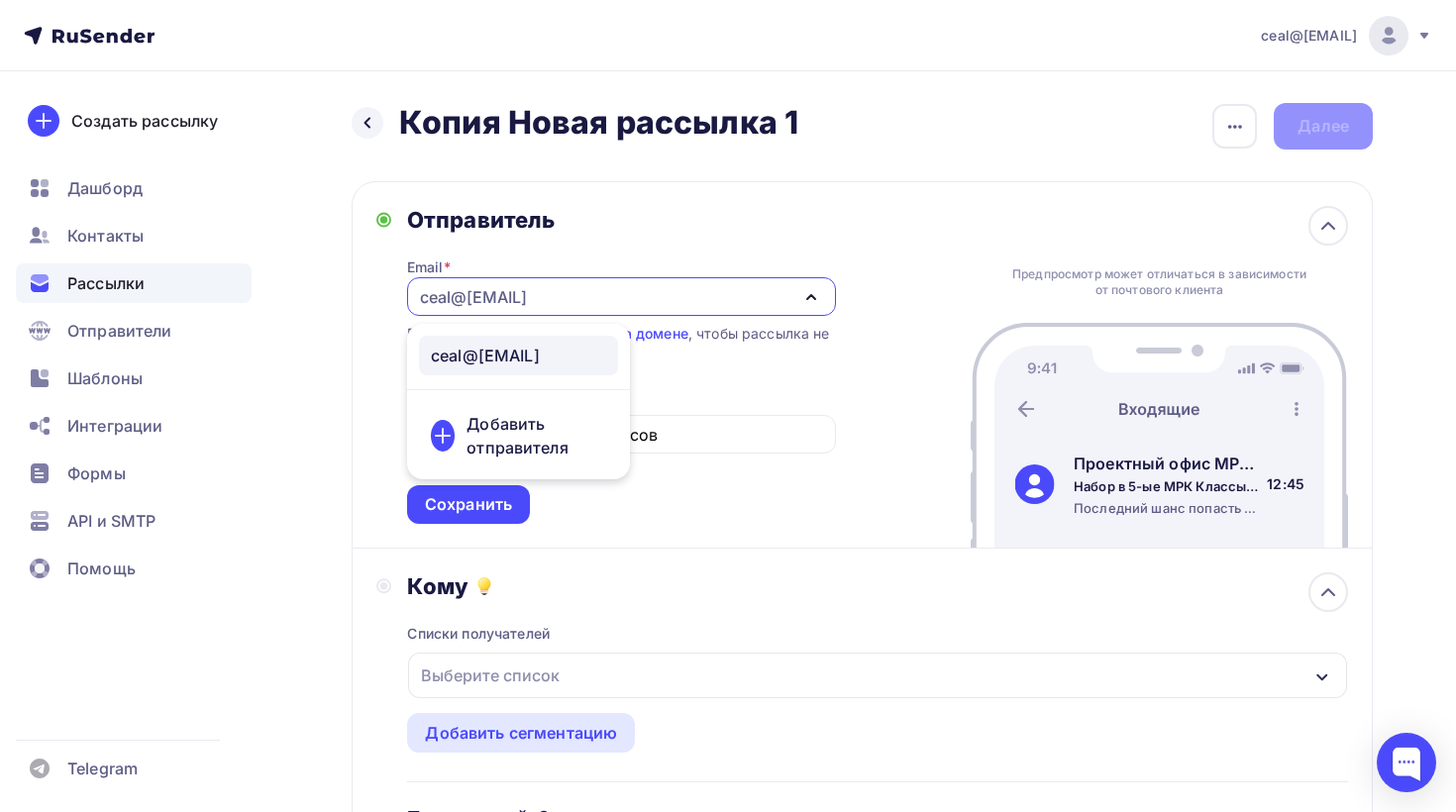 click on "Добавить отправителя" at bounding box center [536, 436] 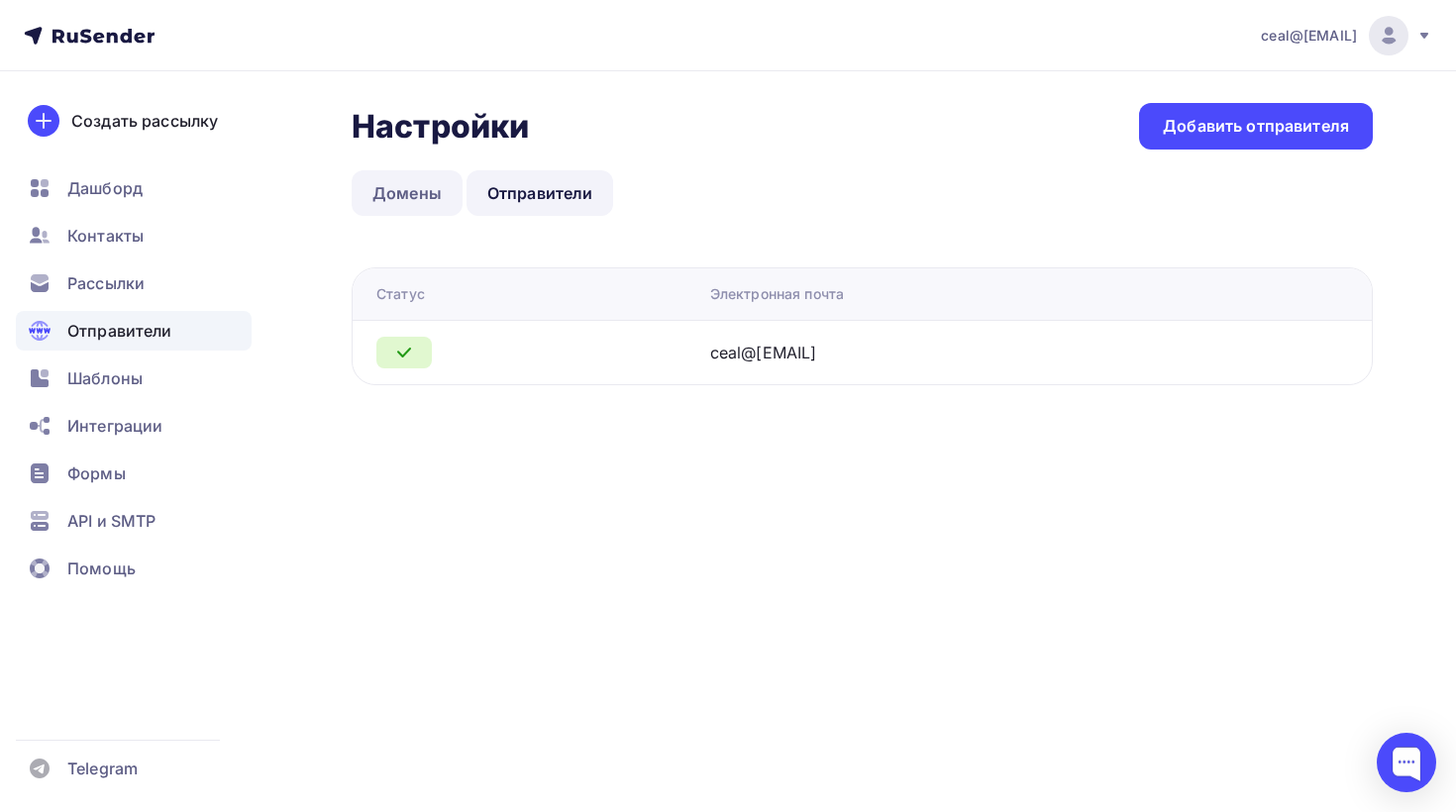 click on "Домены" at bounding box center [407, 193] 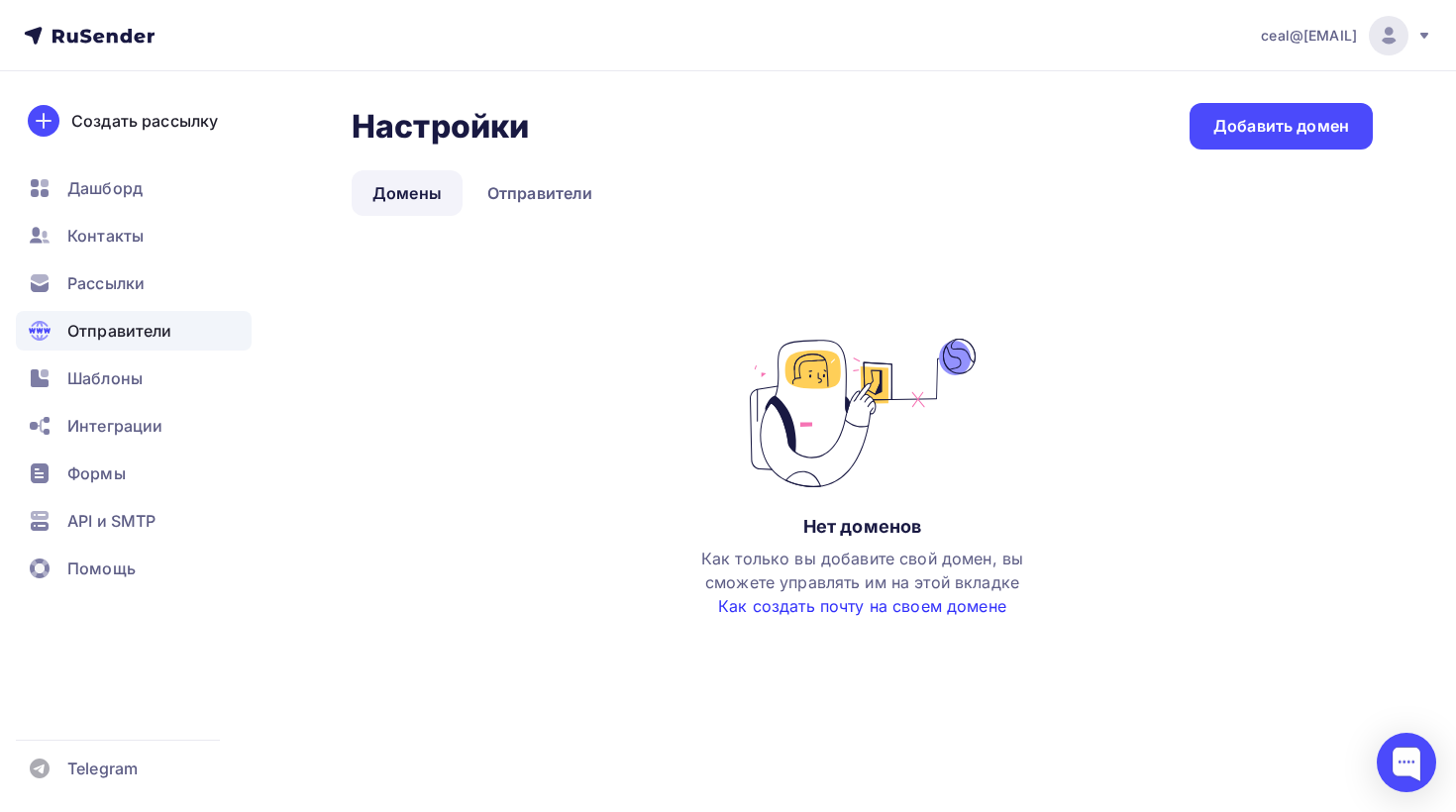 click on "Как создать почту на своем домене" at bounding box center (862, 606) 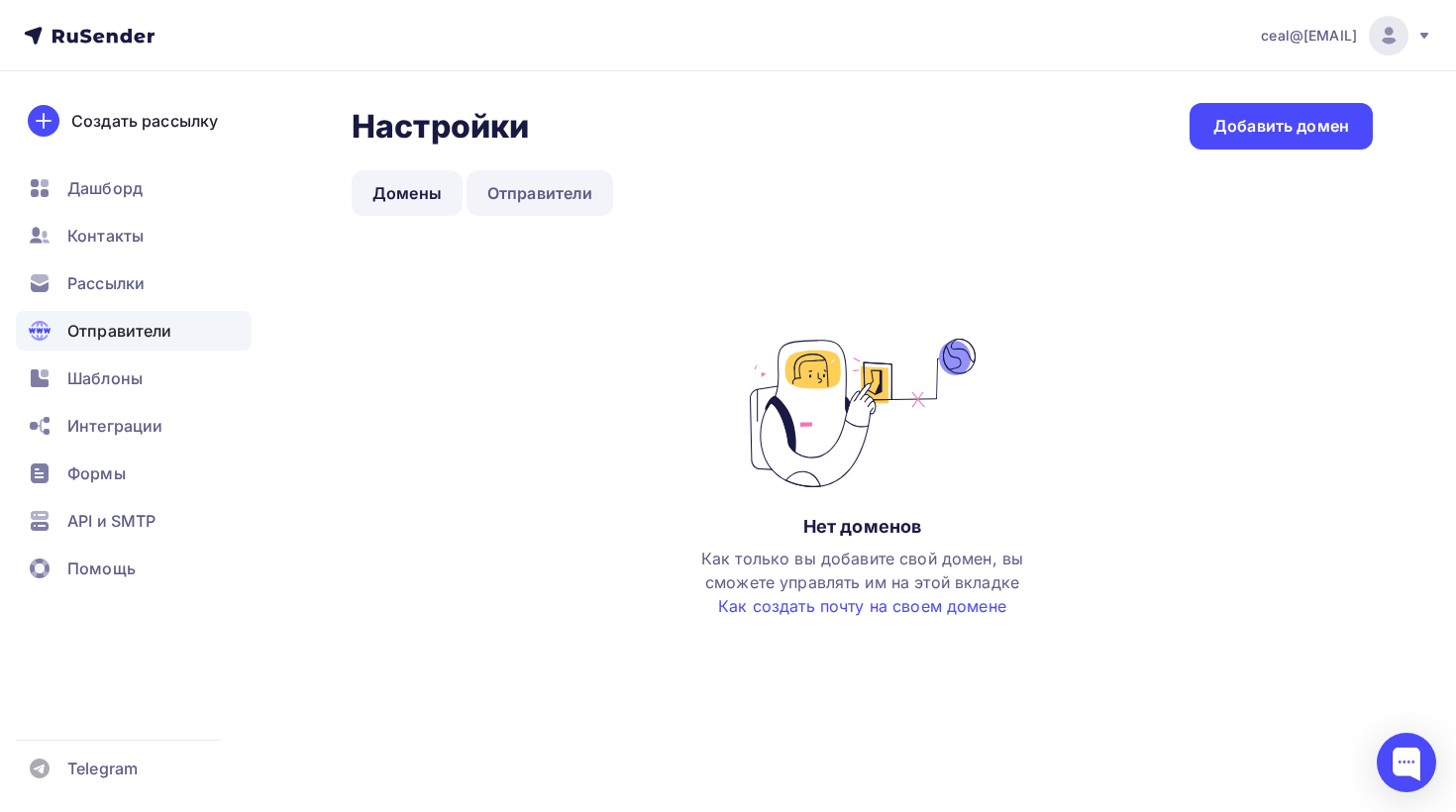 click on "Отправители" at bounding box center [540, 193] 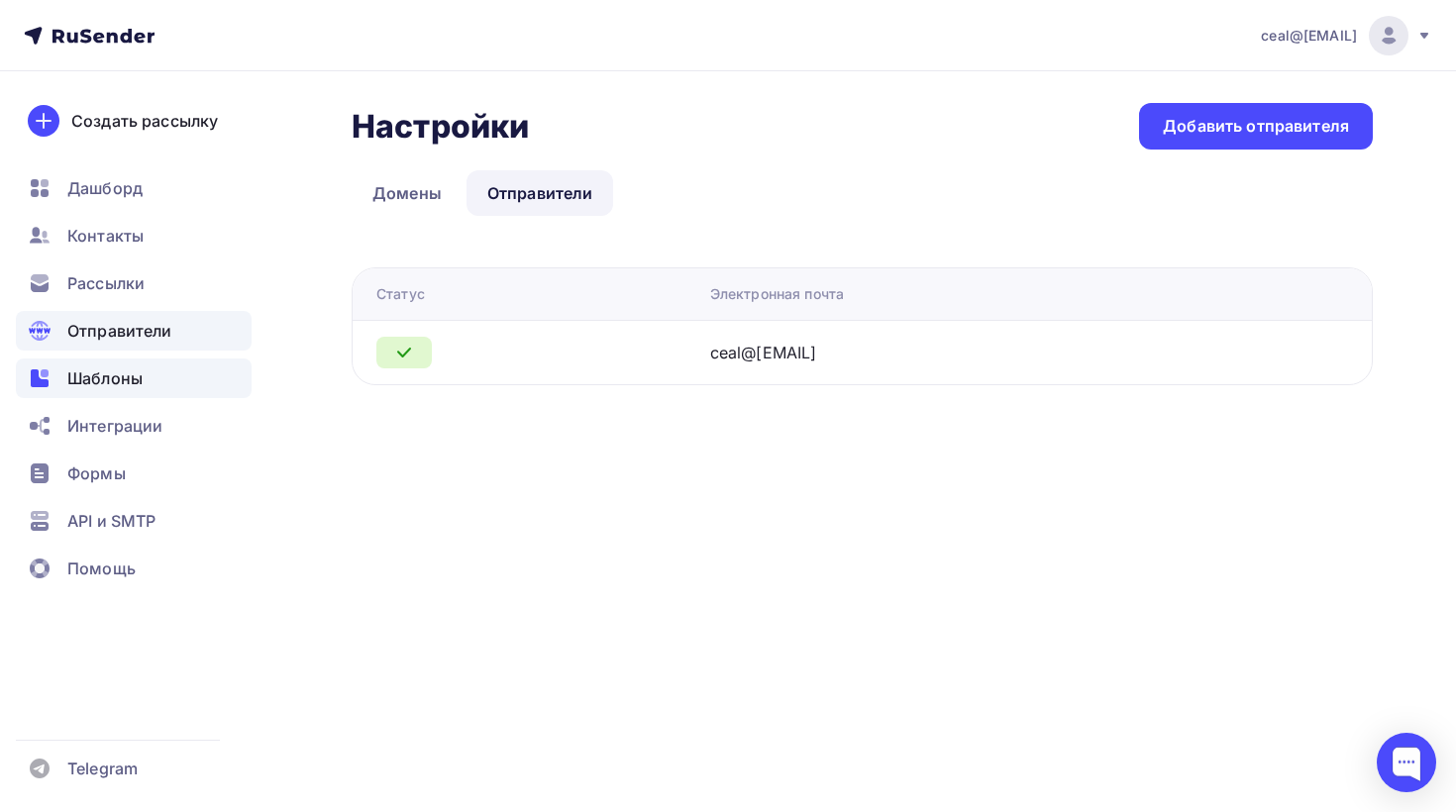 click on "Шаблоны" at bounding box center (134, 378) 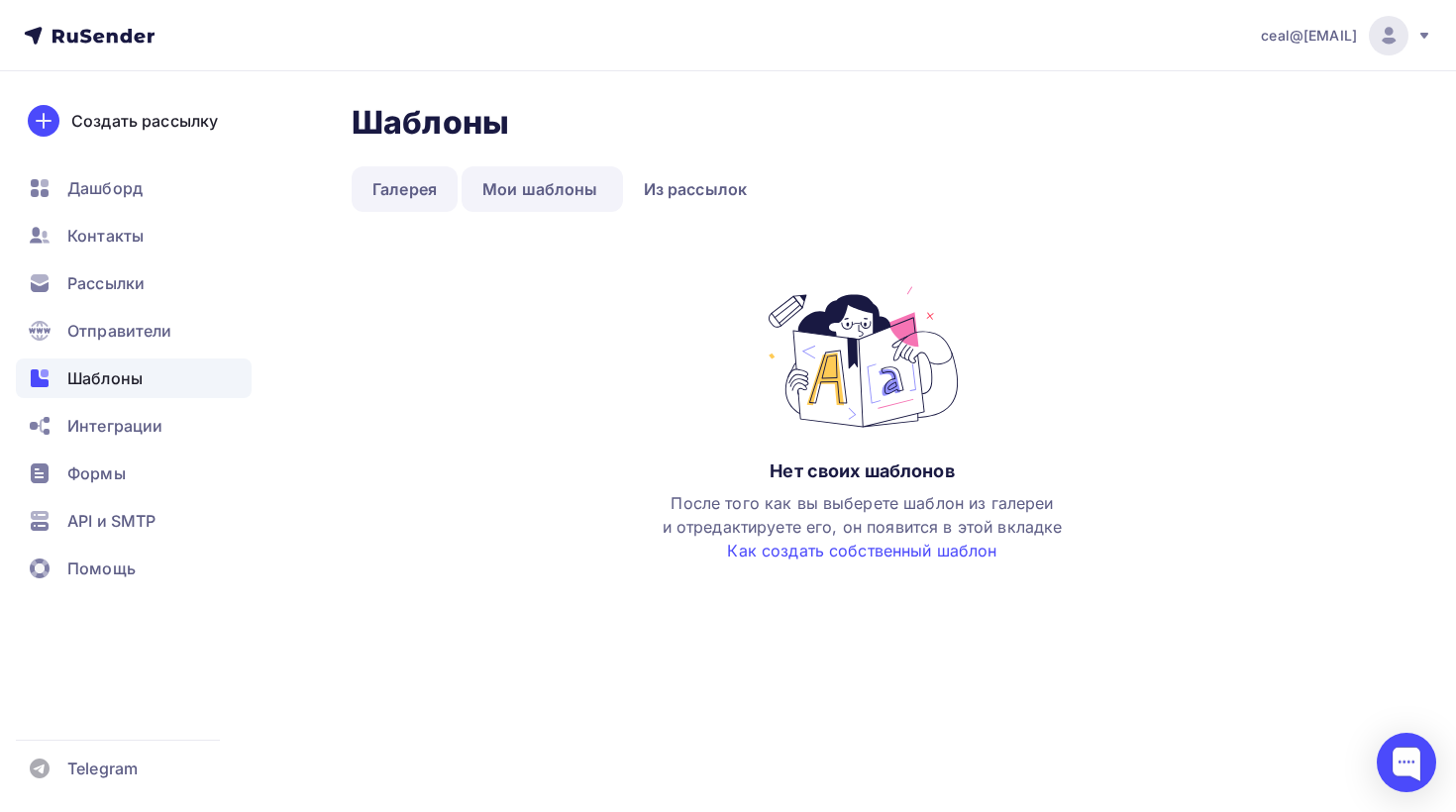 click on "Галерея" at bounding box center (404, 189) 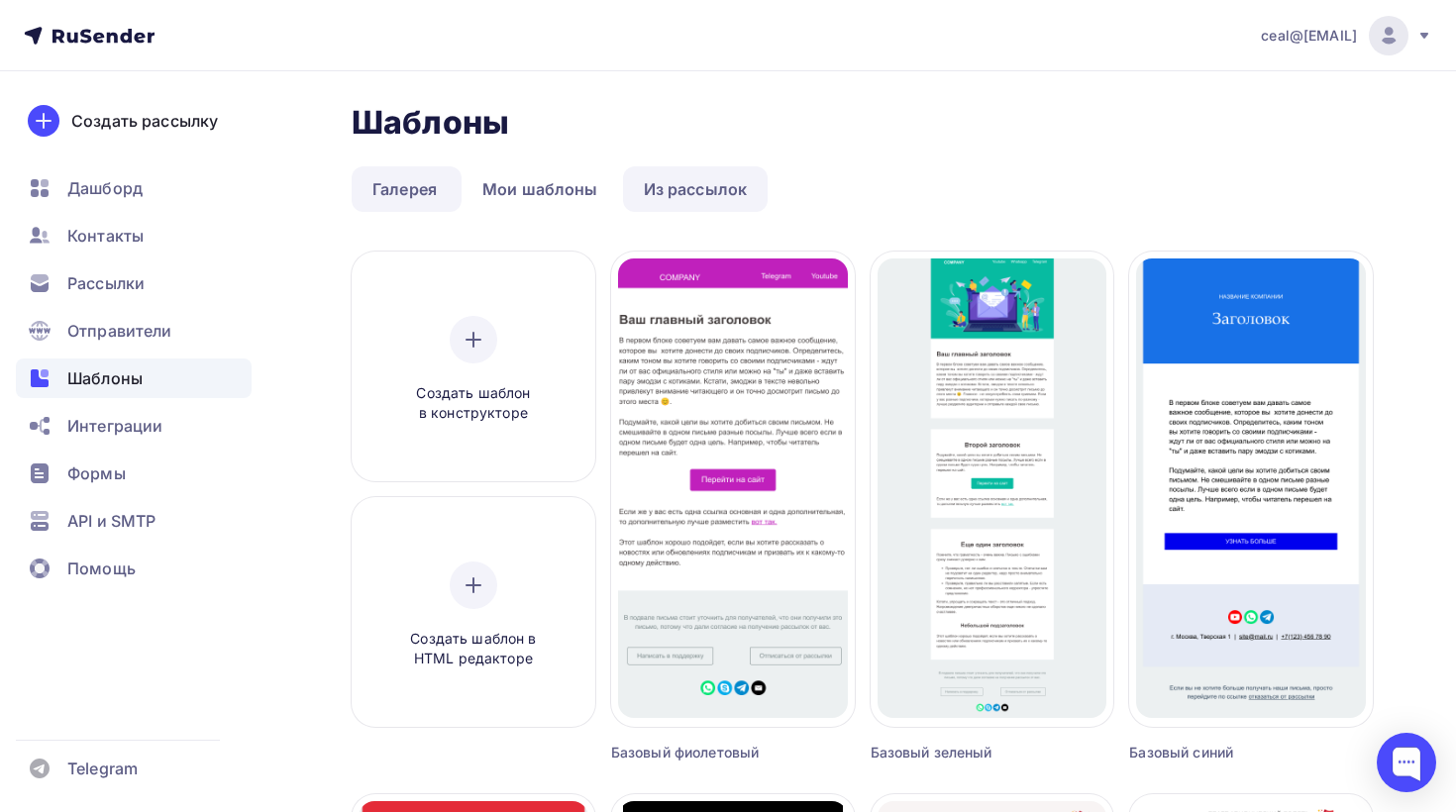 click on "Из рассылок" at bounding box center [695, 189] 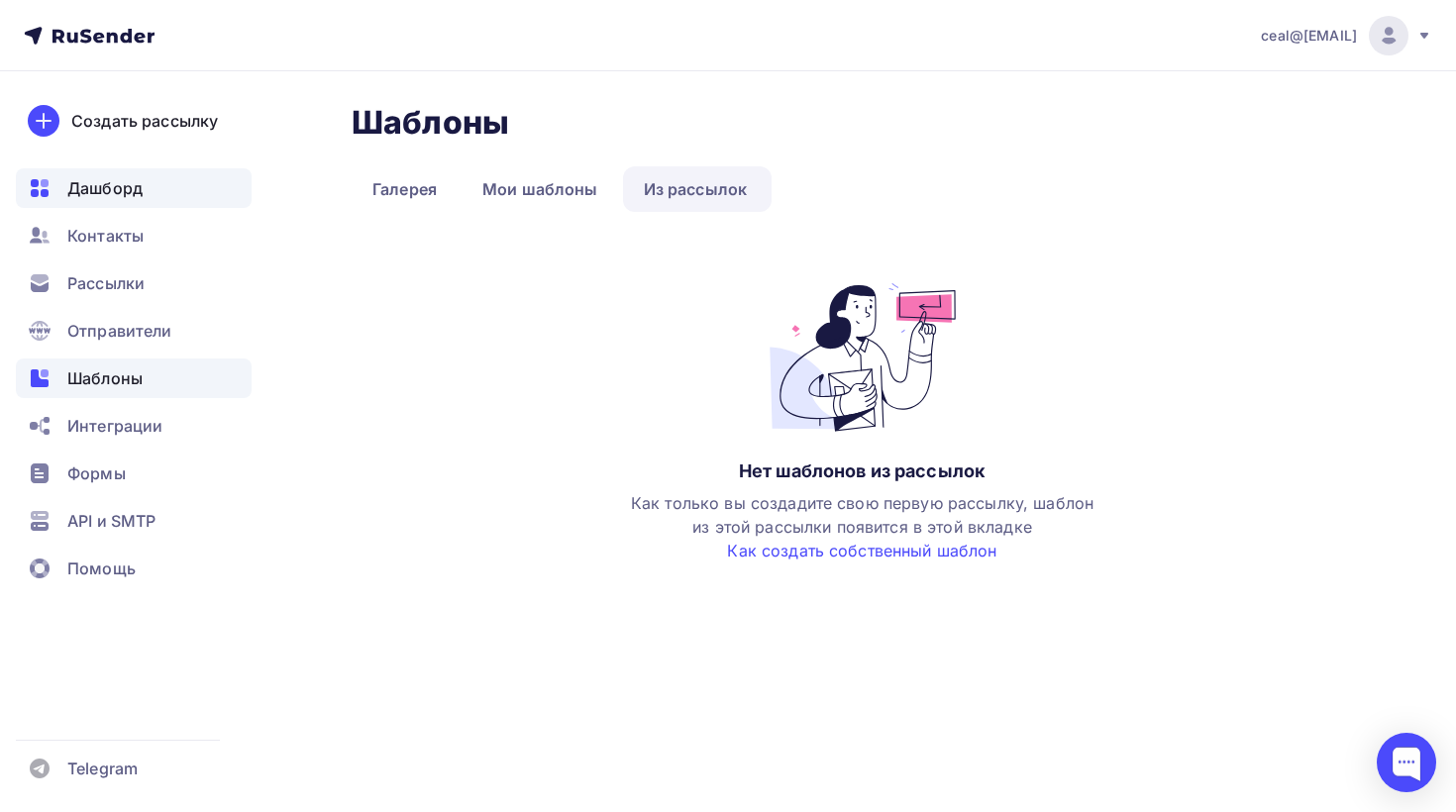 click on "Дашборд" at bounding box center [134, 188] 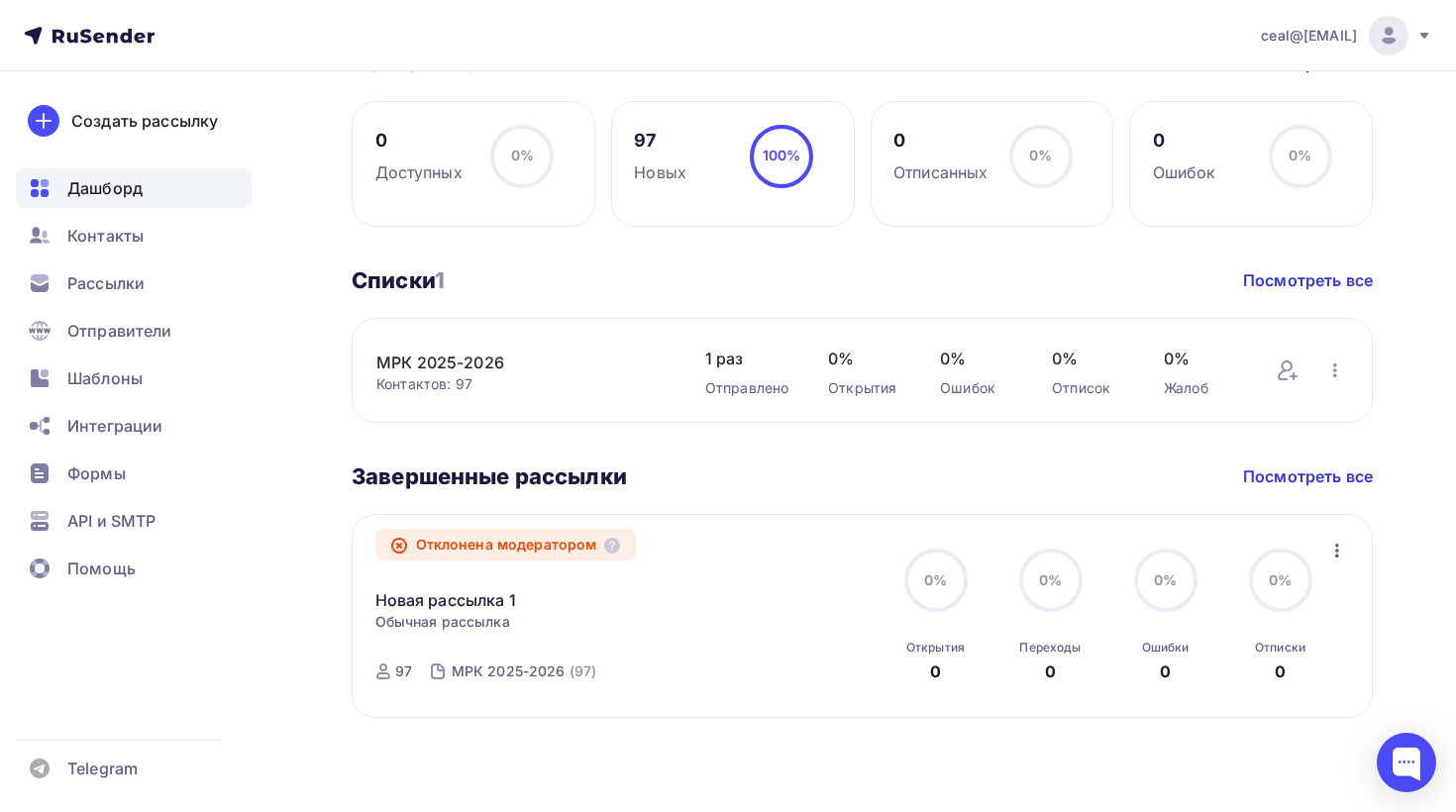 scroll, scrollTop: 808, scrollLeft: 0, axis: vertical 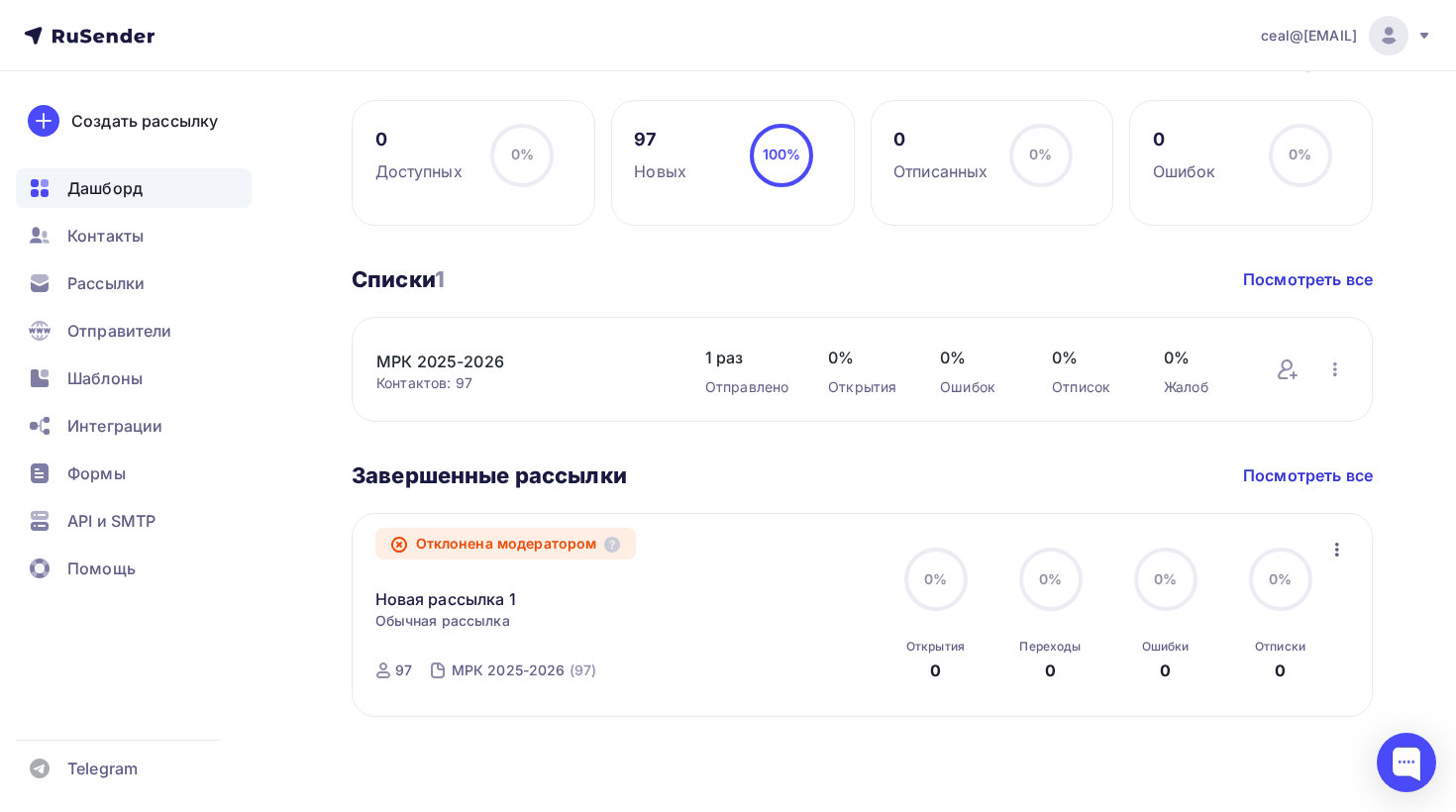 click 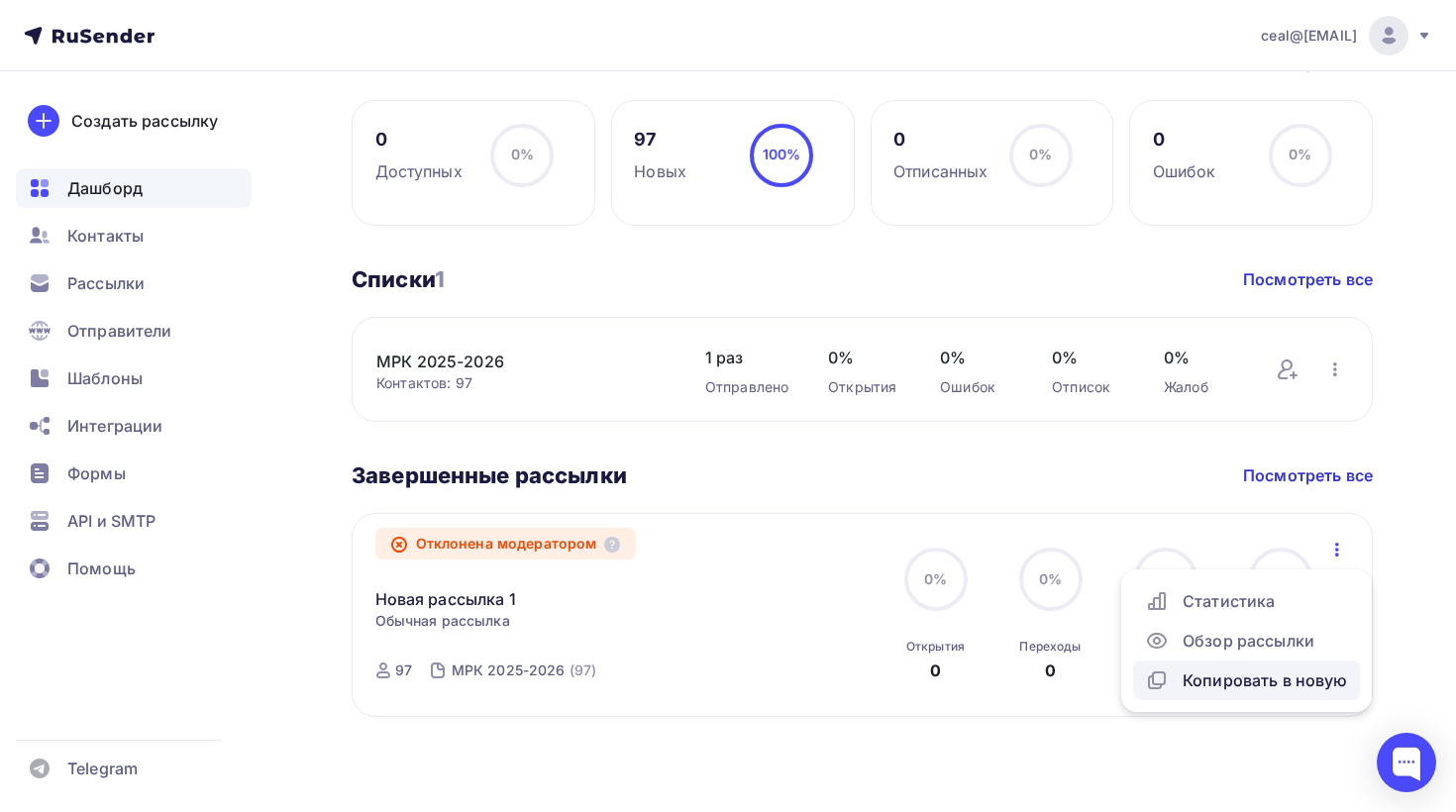 click on "Копировать в новую" at bounding box center (1246, 680) 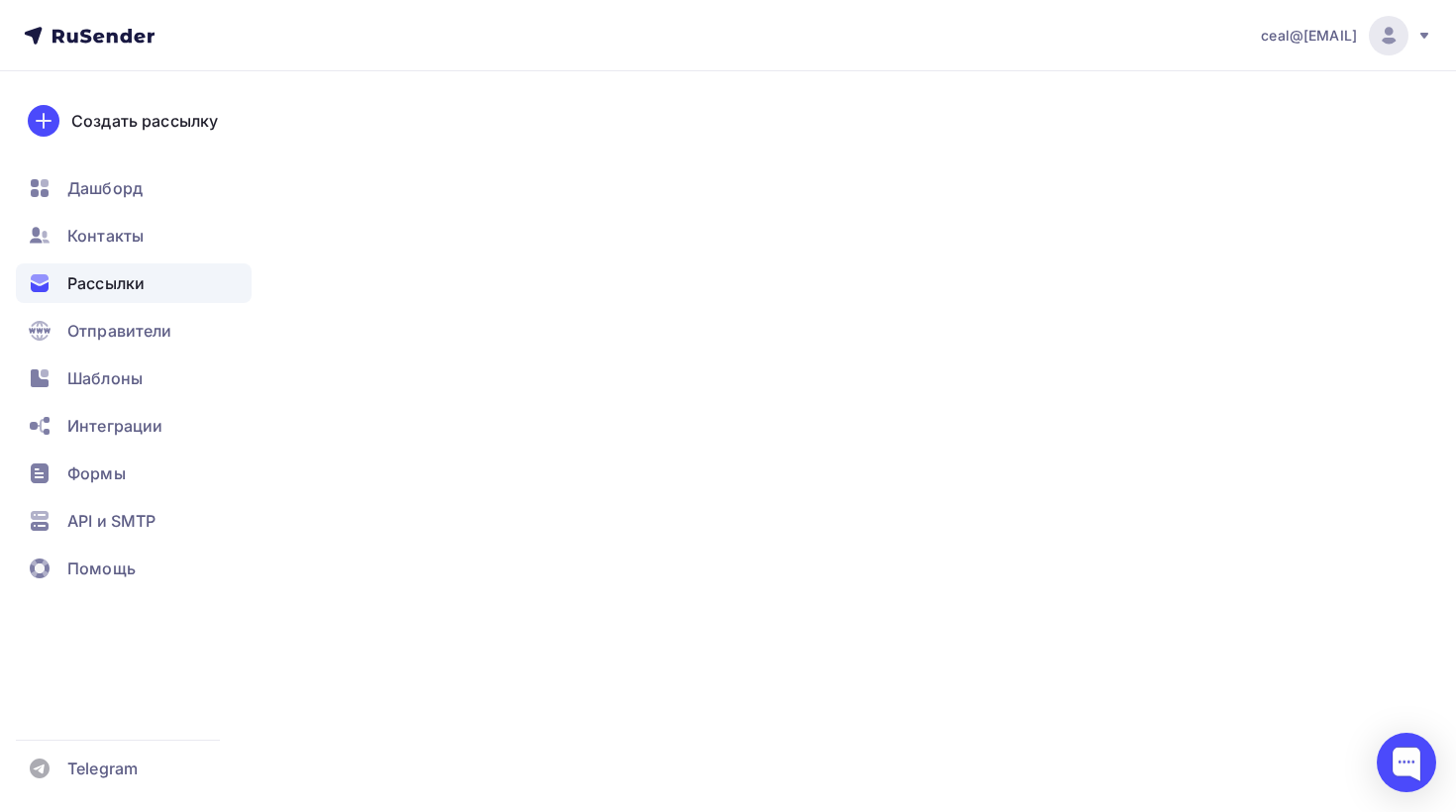 scroll, scrollTop: 0, scrollLeft: 0, axis: both 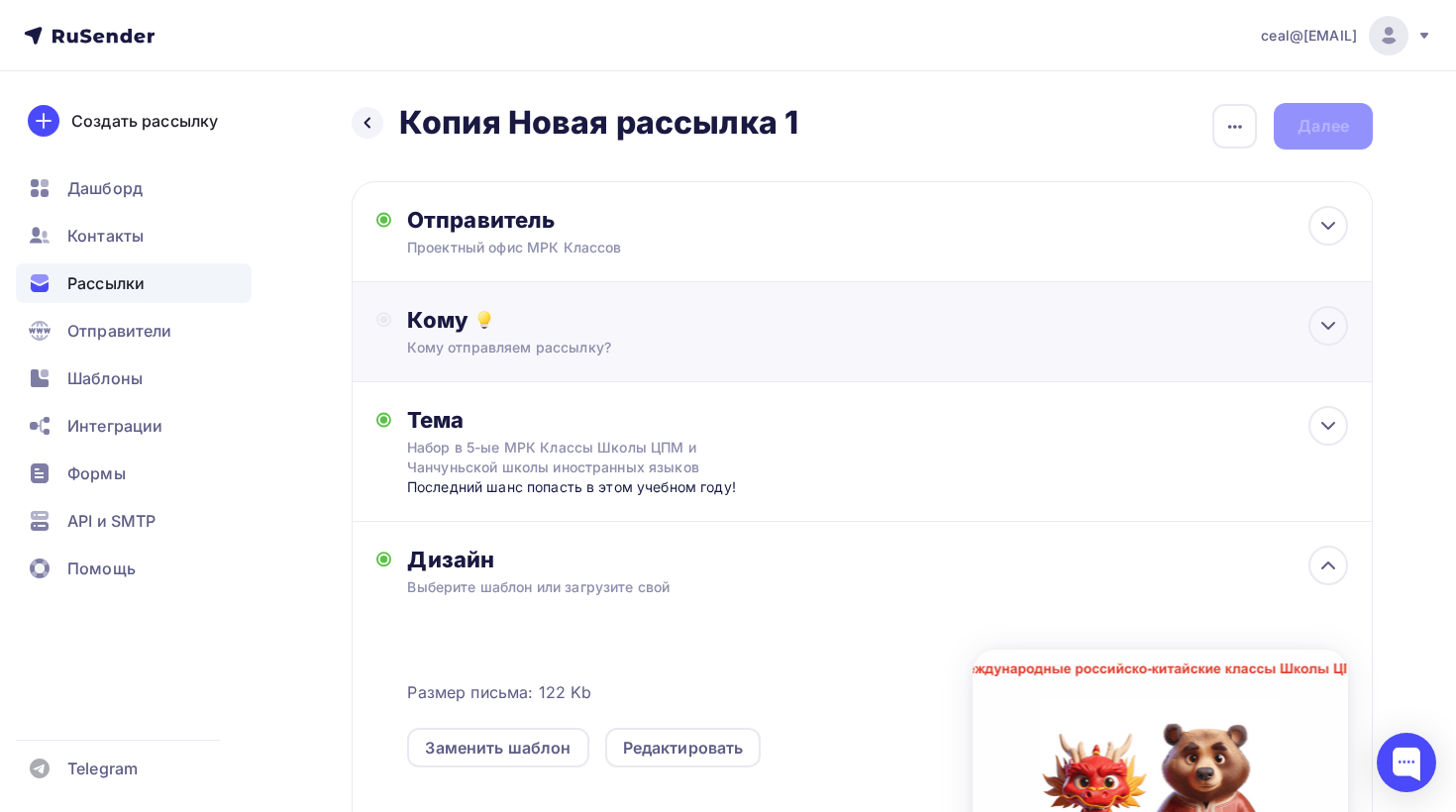 click on "Кому
Кому отправляем рассылку?
Списки получателей
Выберите список
Все списки
id
МРК 2025-2026
(97)
#25486
Добавить список
Добавить сегментацию
Получателей:
0
Сохранить" at bounding box center (878, 332) 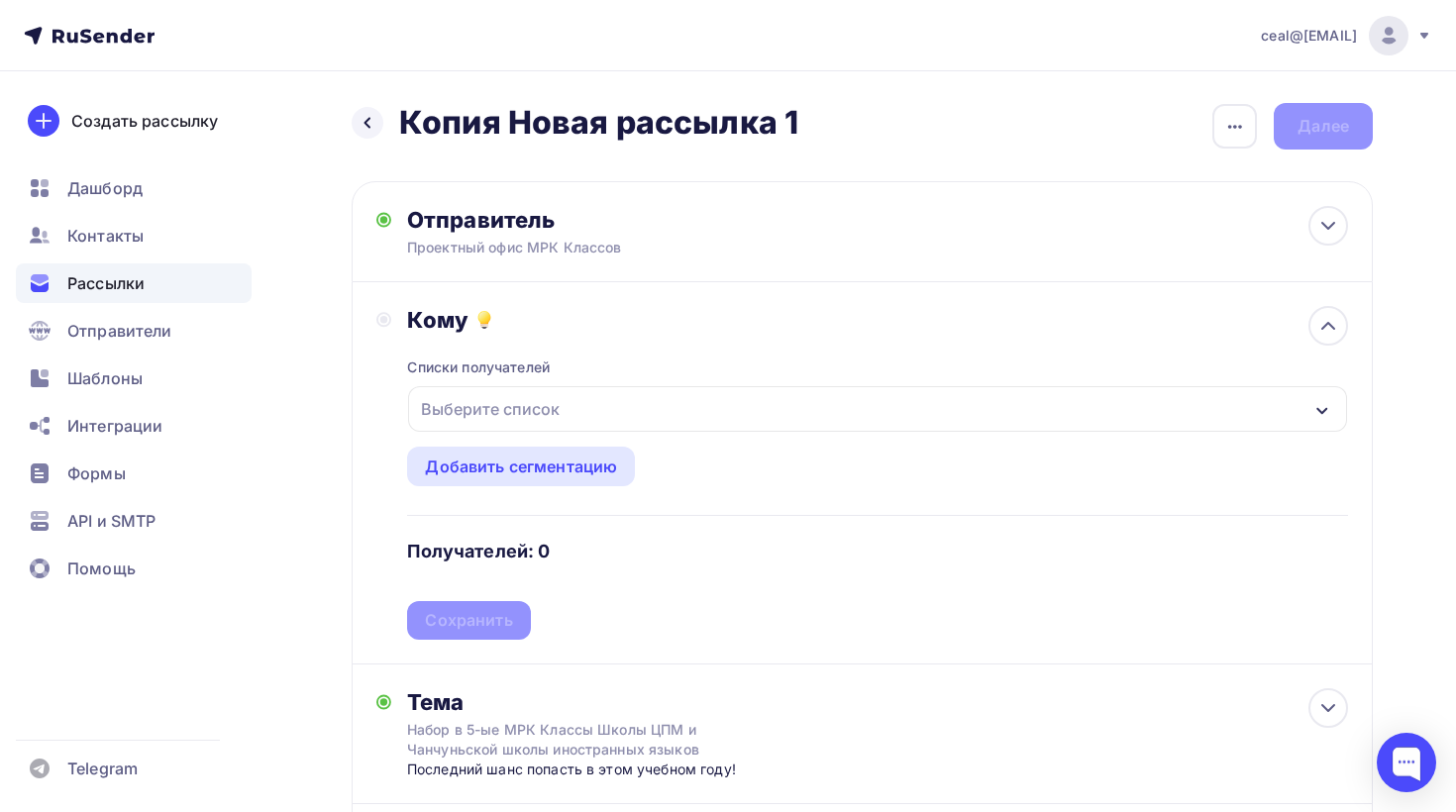 click on "Выберите список" at bounding box center [490, 409] 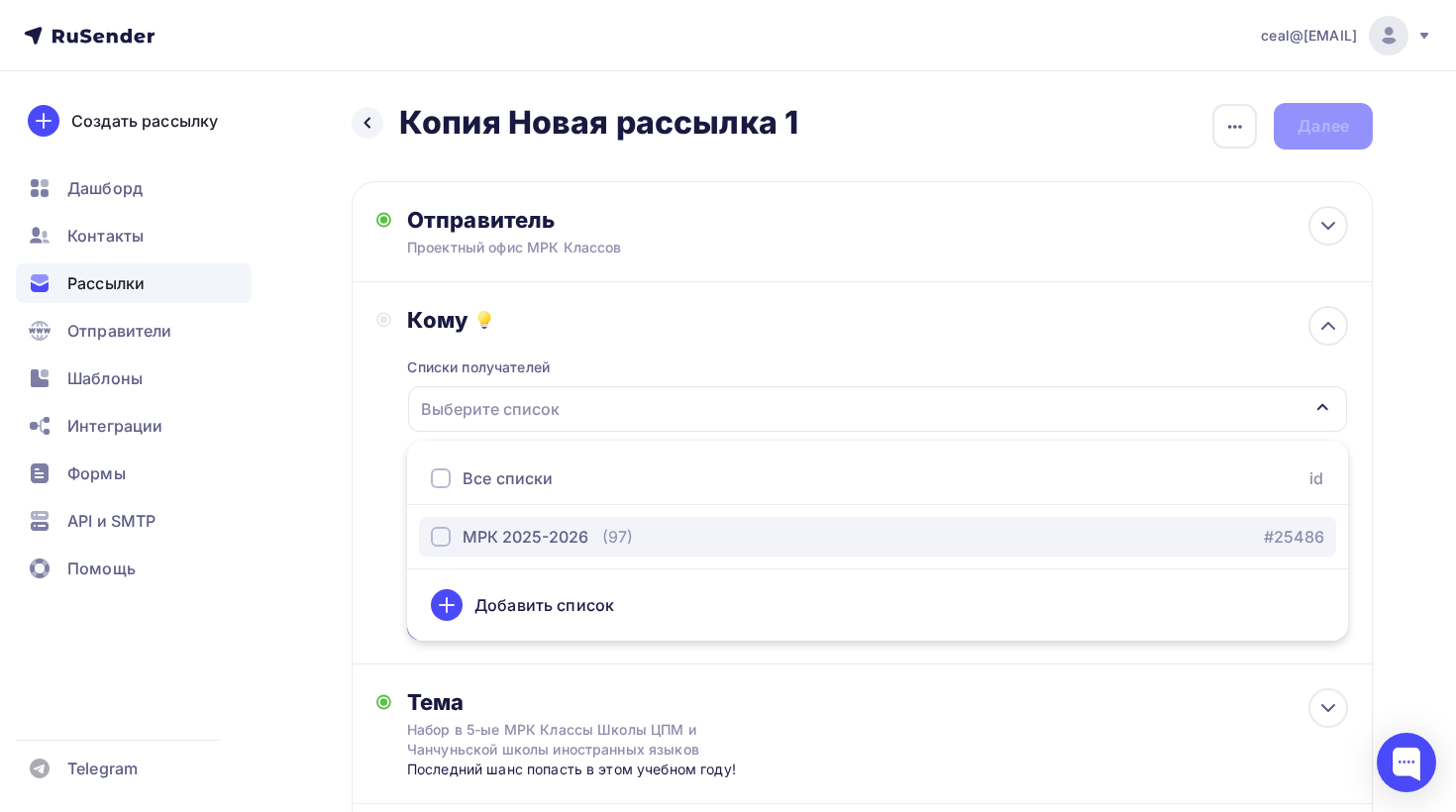 click on "МРК 2025-2026" at bounding box center (525, 537) 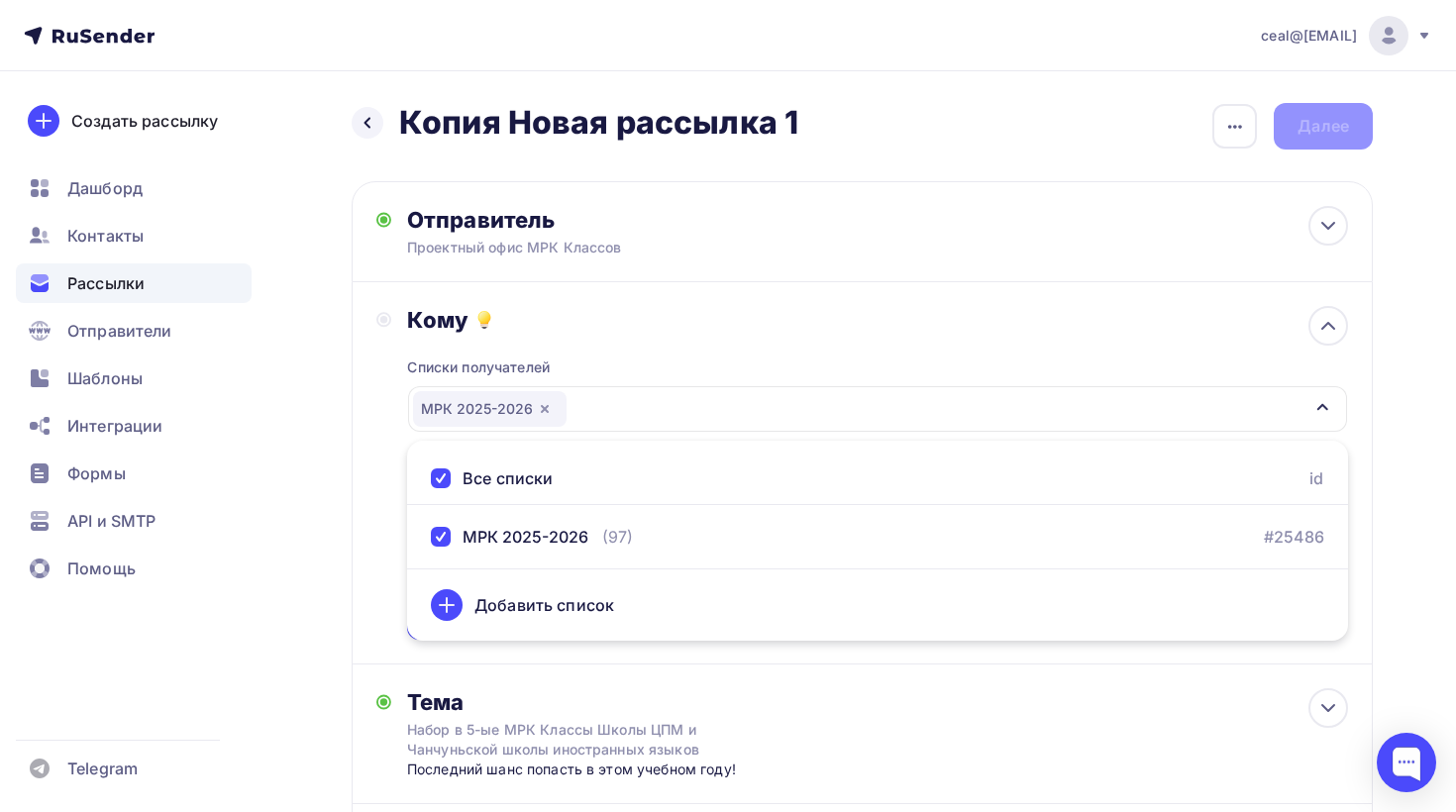 click on "Назад
Копия Новая рассылка 1
Копия Новая рассылка 1
Закончить позже
Переименовать рассылку
Удалить
Далее
Отправитель
Проектный офис МРК Классов
Email  *
ceal@[EMAIL]
ceal@[EMAIL]               Добавить отправителя
Рекомендуем  добавить почту на домене , чтобы рассылка не попала в «Спам»
Имя                 Сохранить
12:45
Кому" at bounding box center (728, 770) 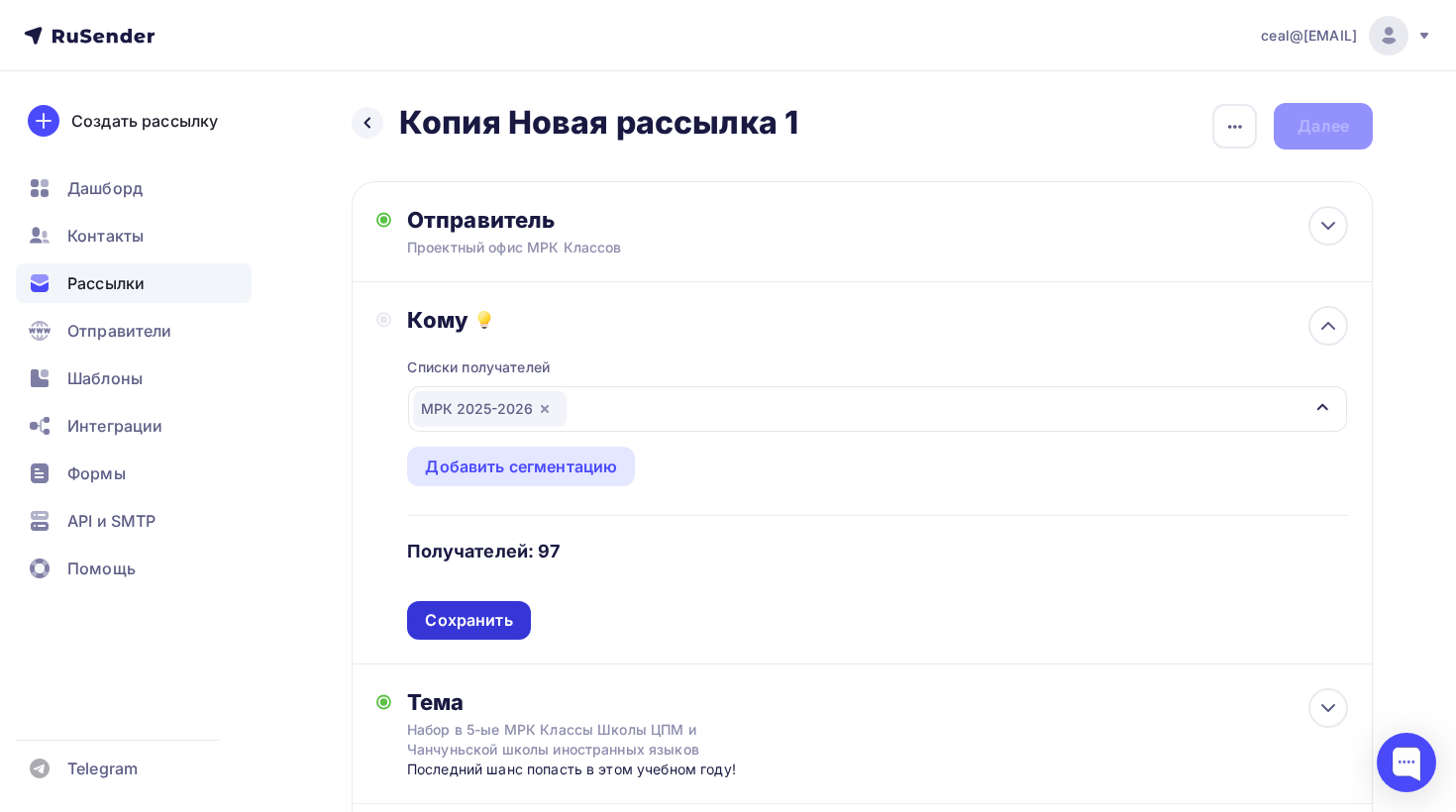 click on "Сохранить" at bounding box center [468, 620] 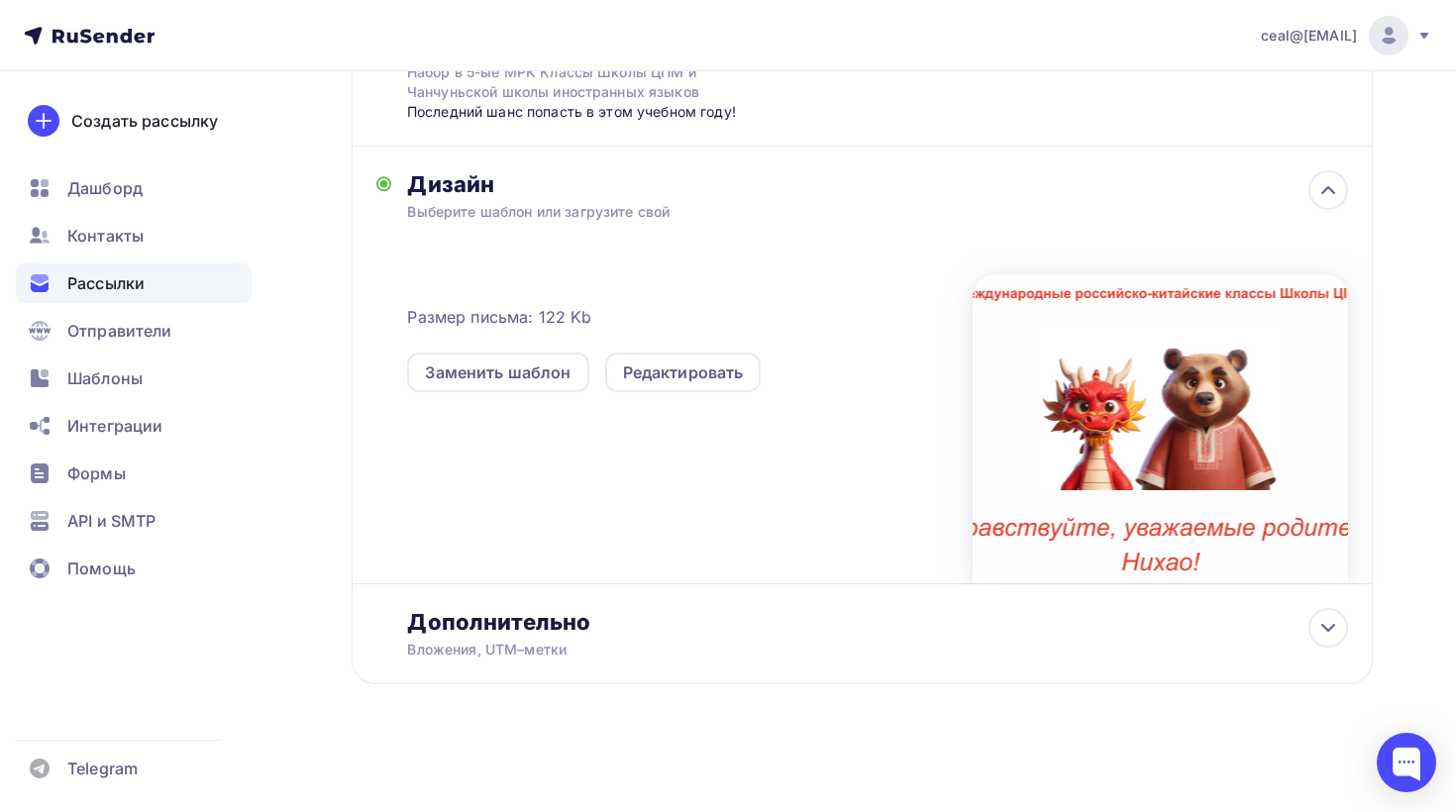 scroll, scrollTop: 0, scrollLeft: 0, axis: both 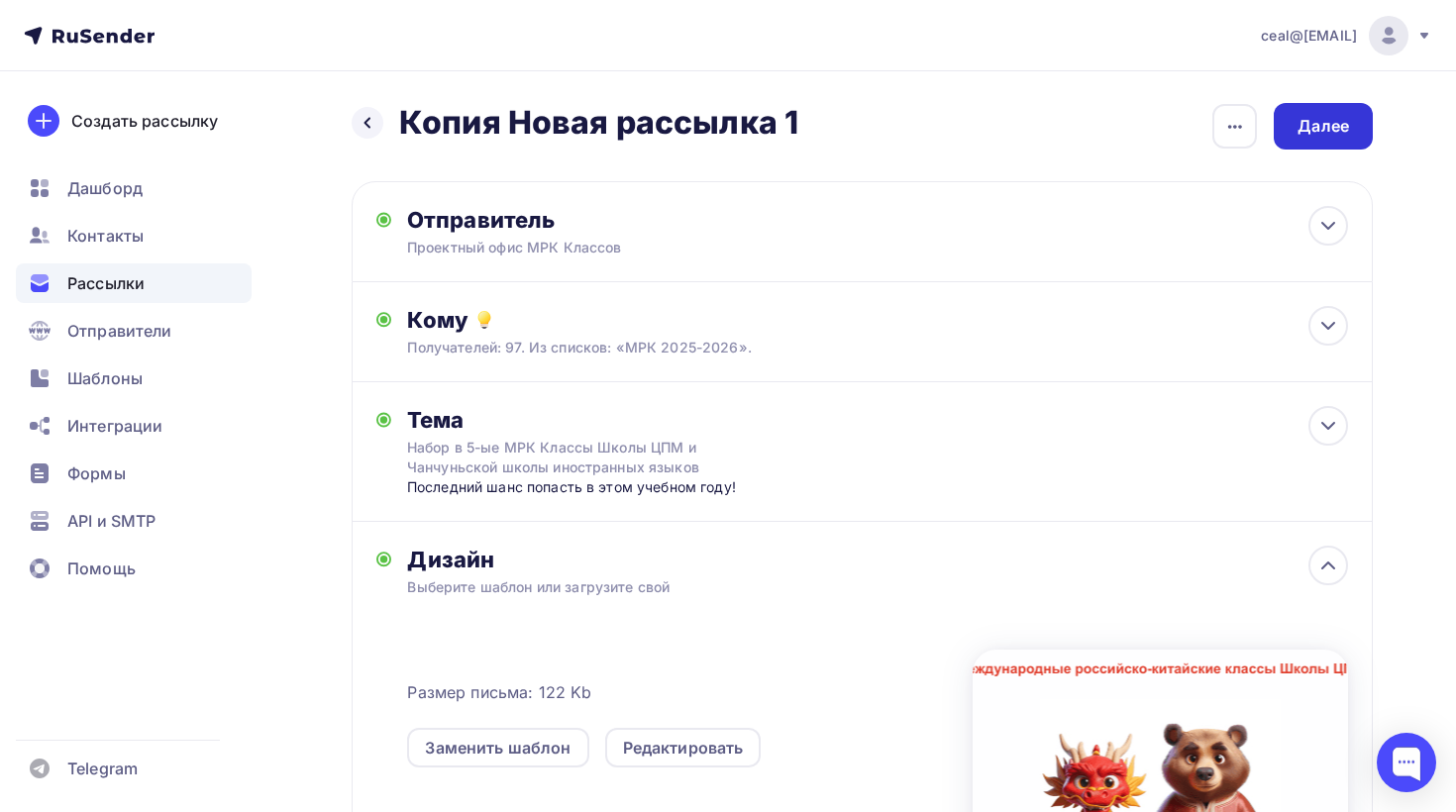 click on "Далее" at bounding box center [1323, 126] 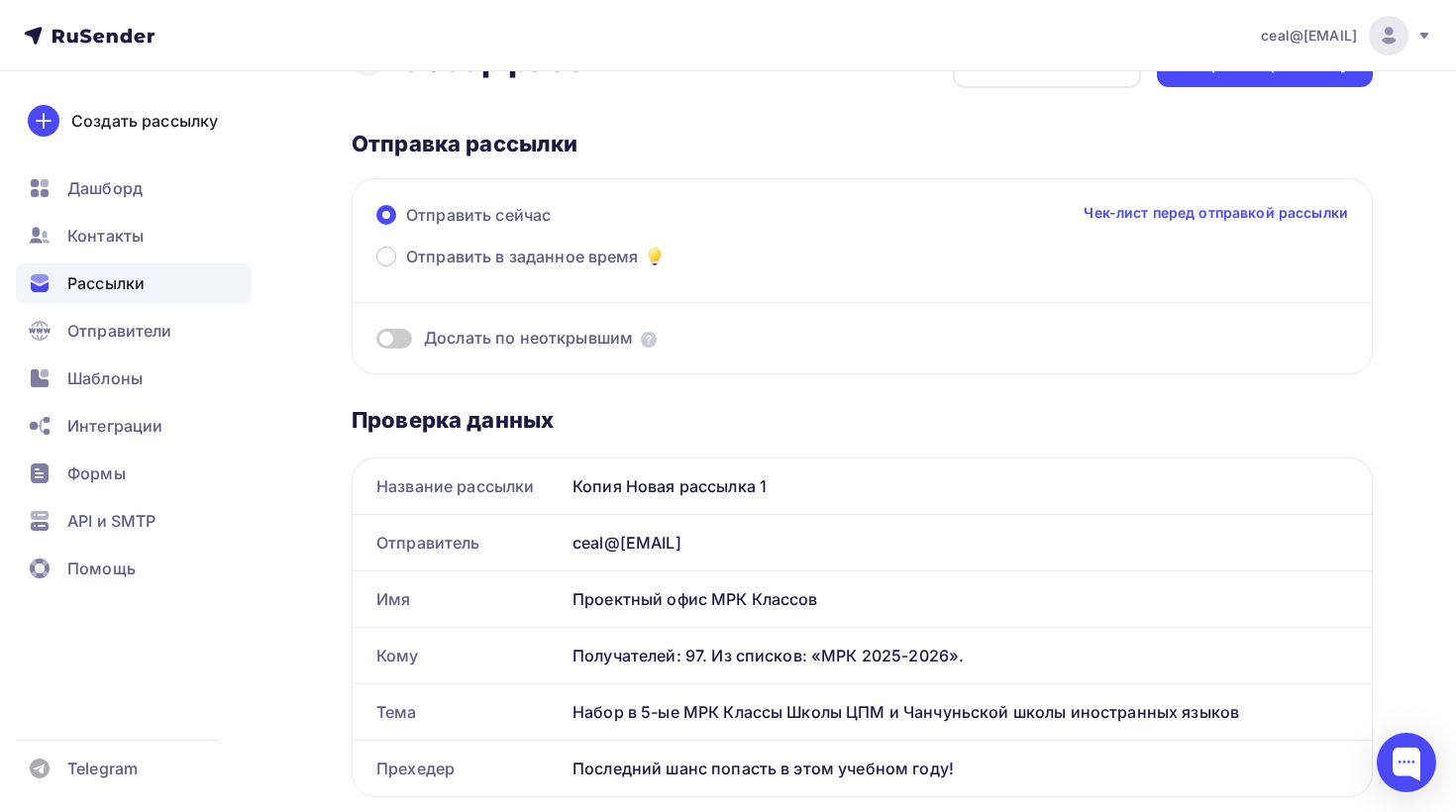 scroll, scrollTop: 0, scrollLeft: 0, axis: both 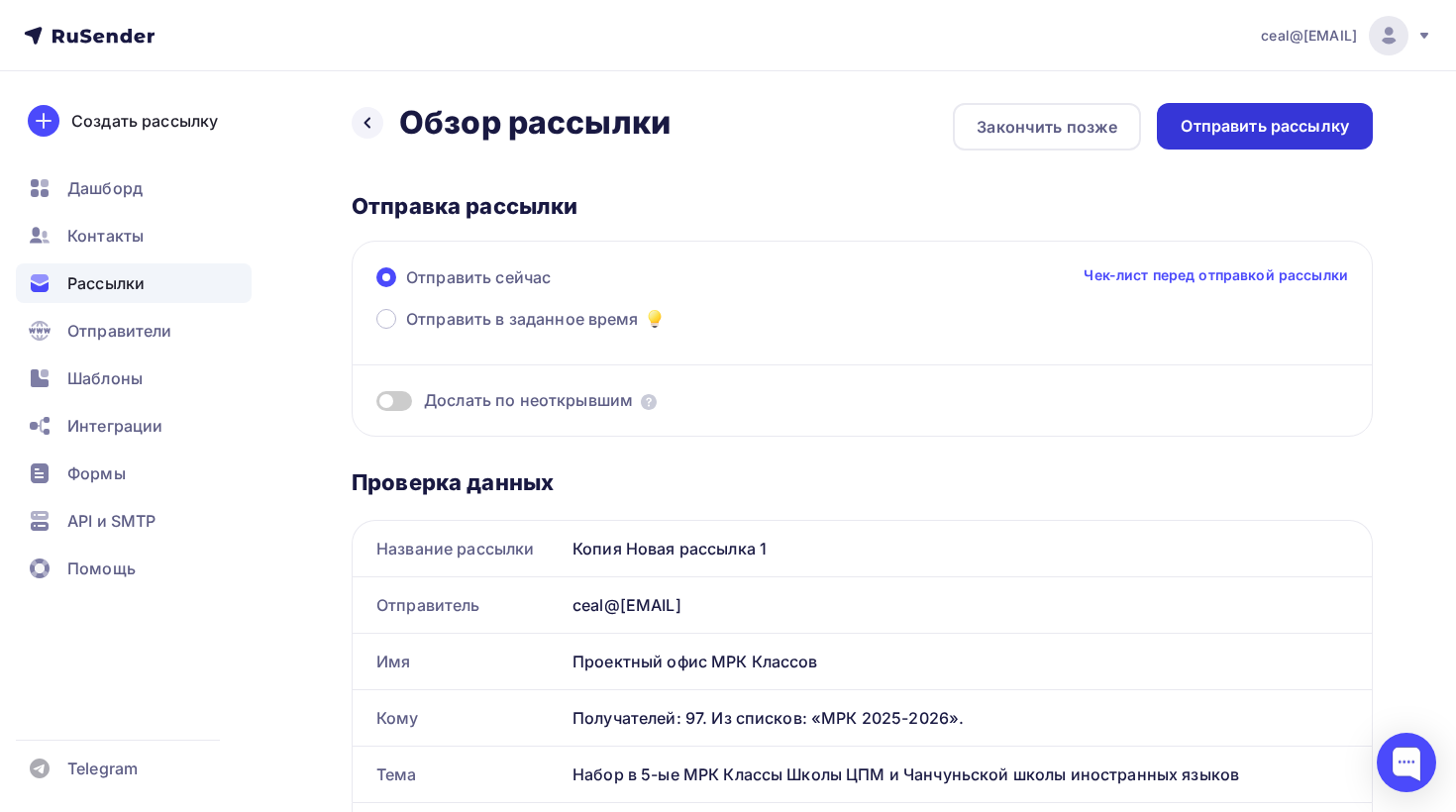 click on "Отправить рассылку" at bounding box center (1265, 126) 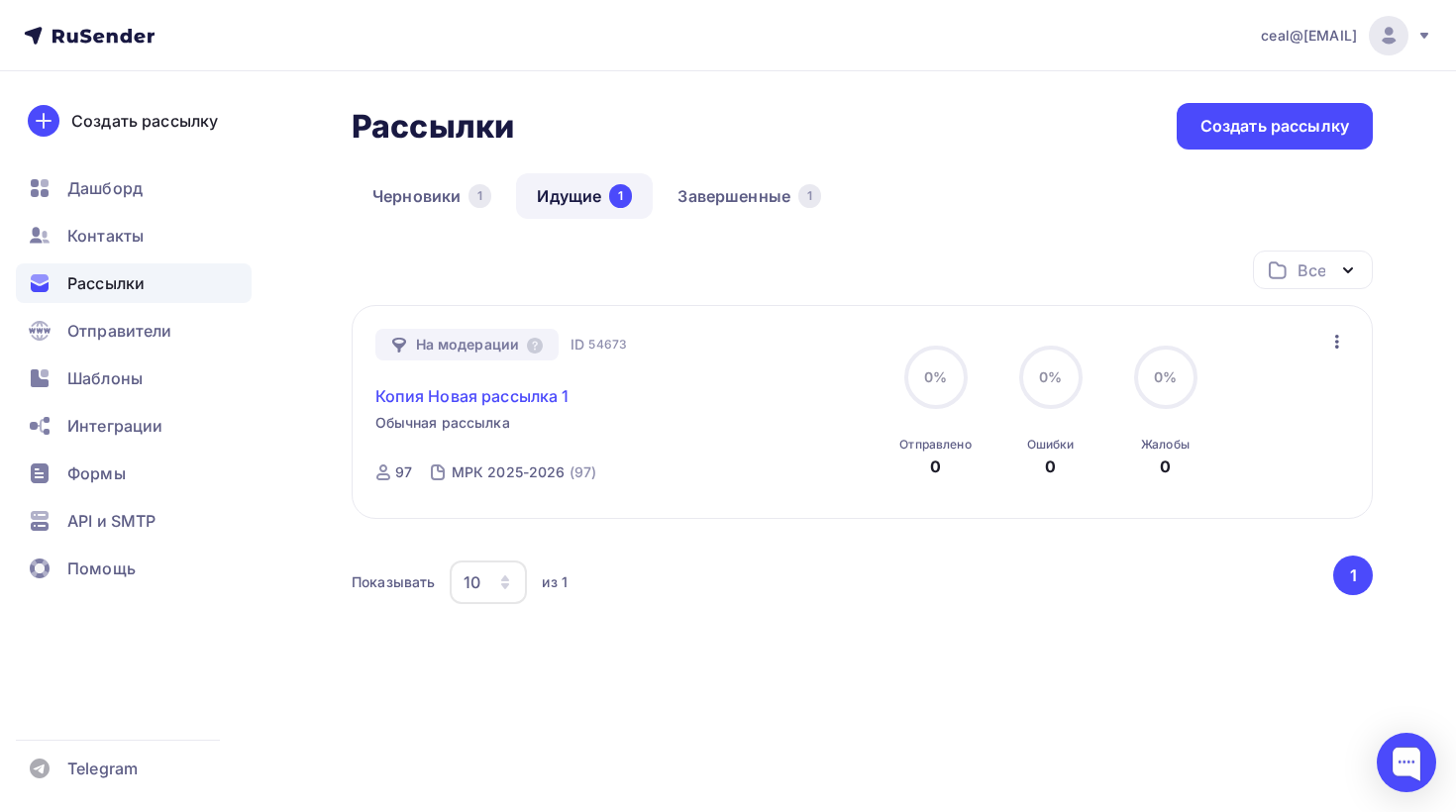 click on "Копия Новая рассылка 1" at bounding box center (472, 396) 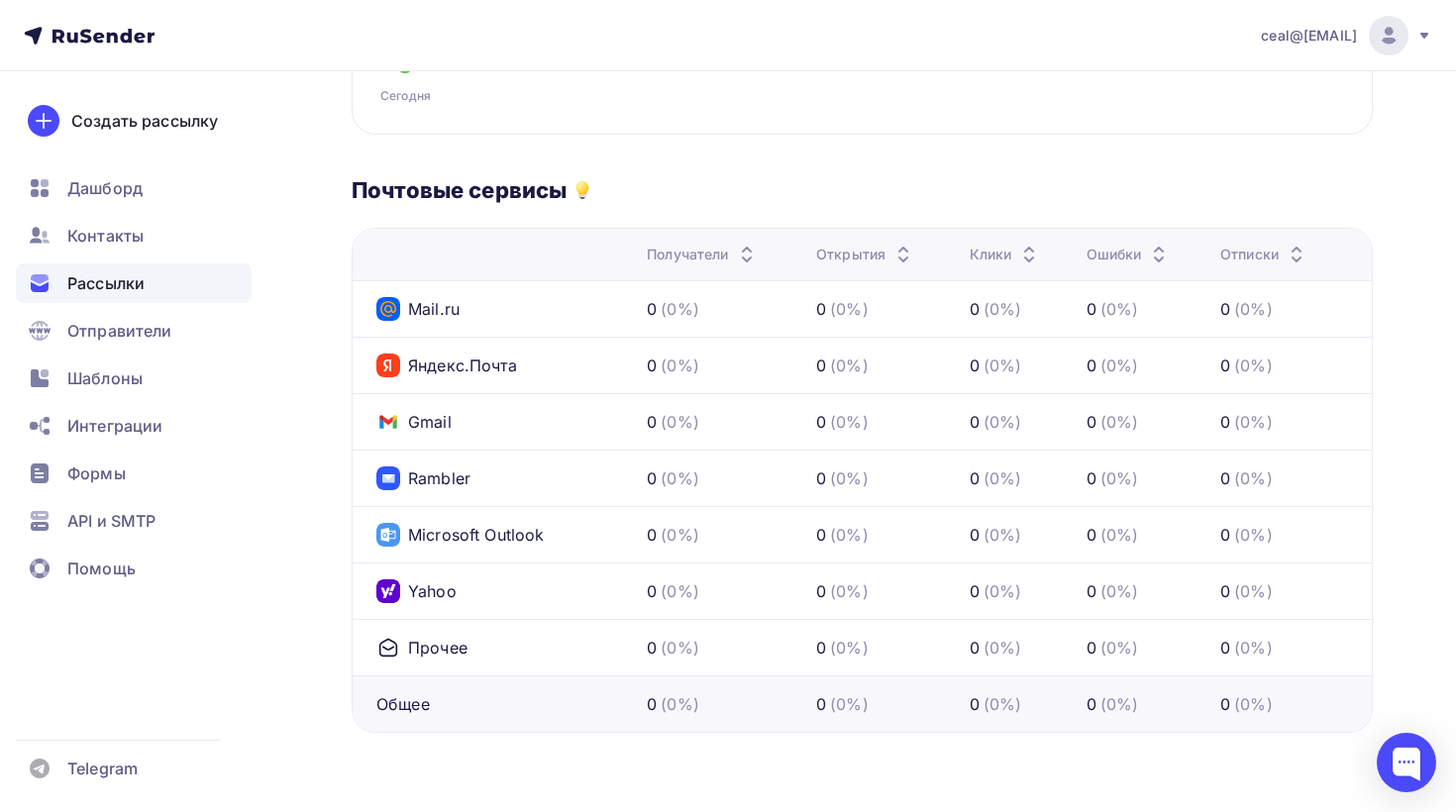 scroll, scrollTop: 0, scrollLeft: 0, axis: both 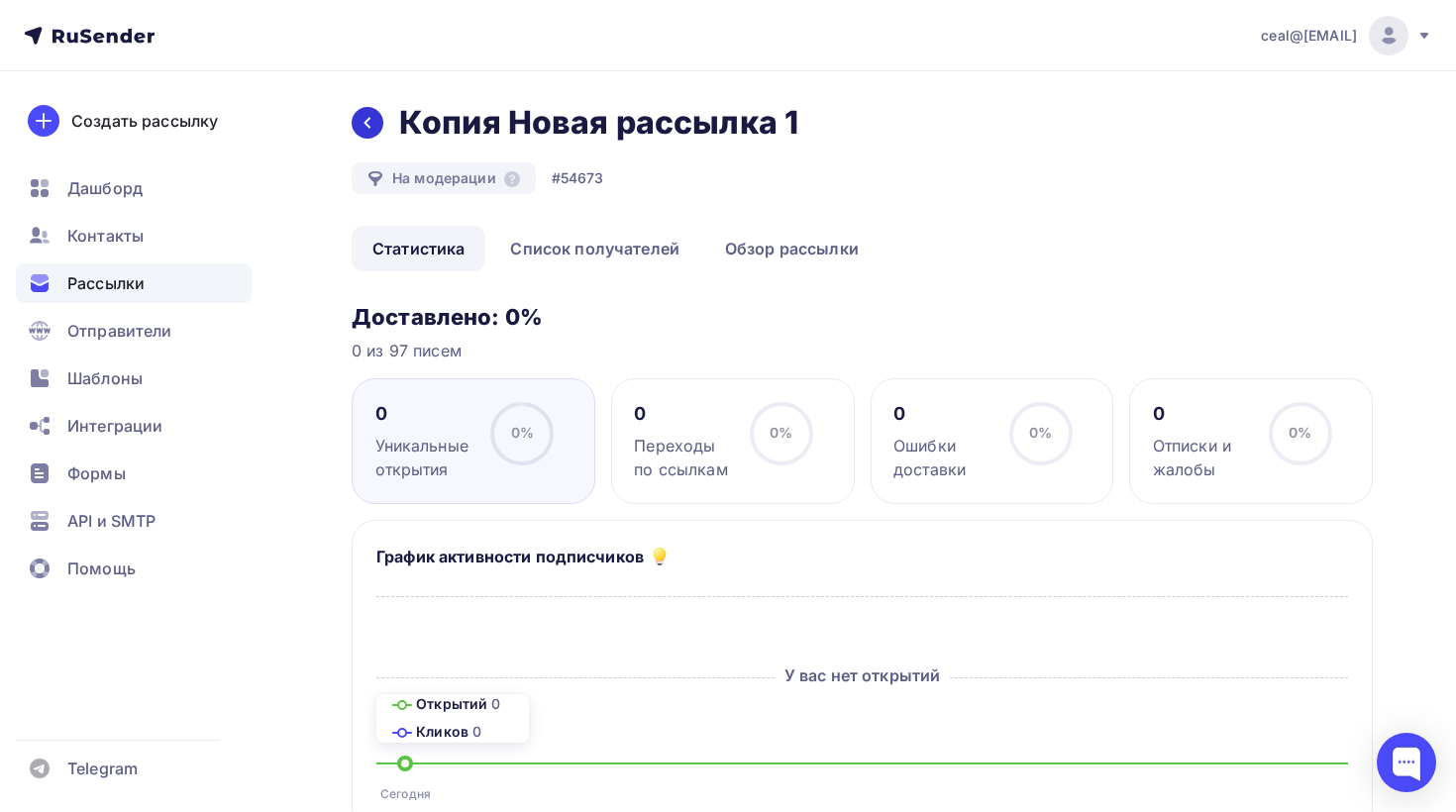 click at bounding box center (367, 123) 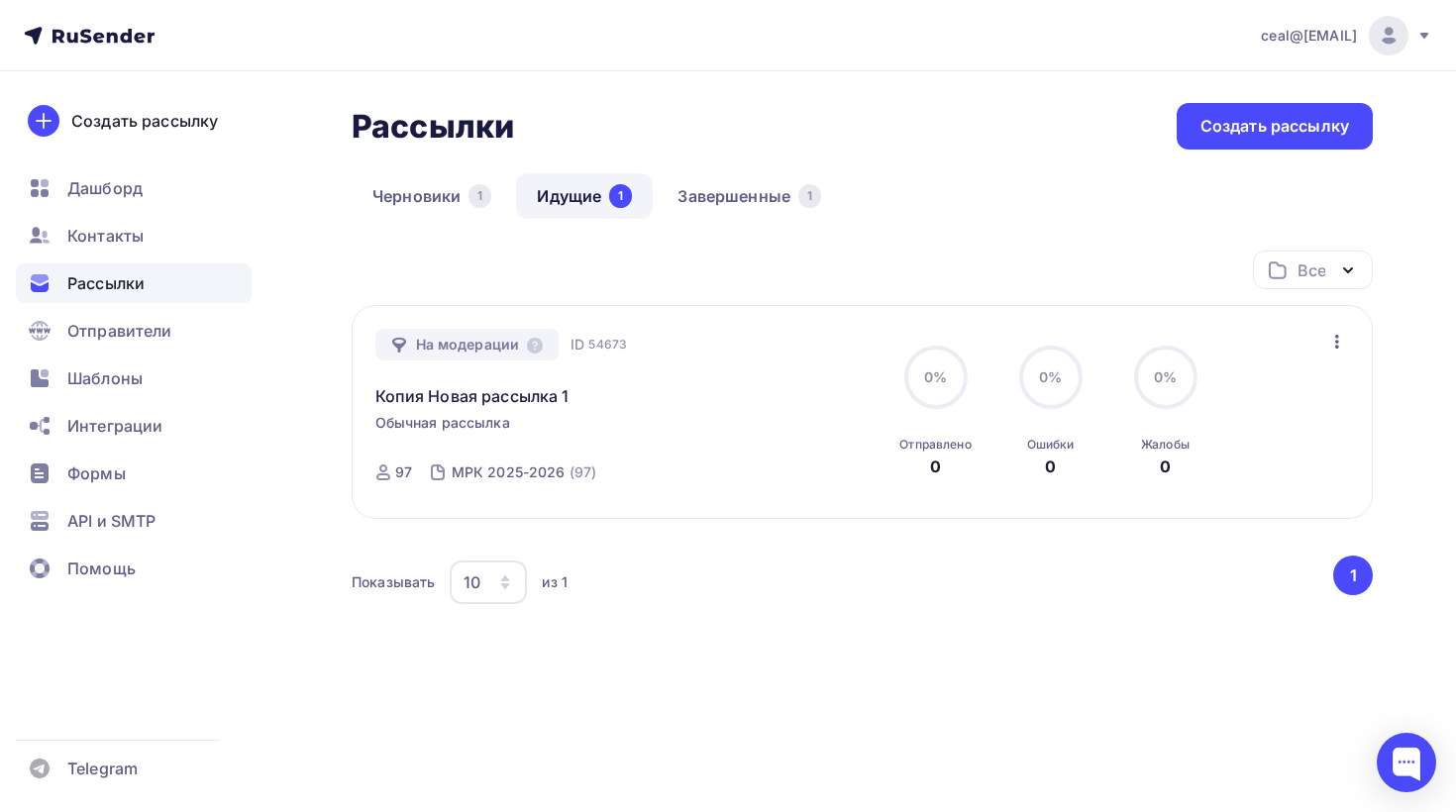 click 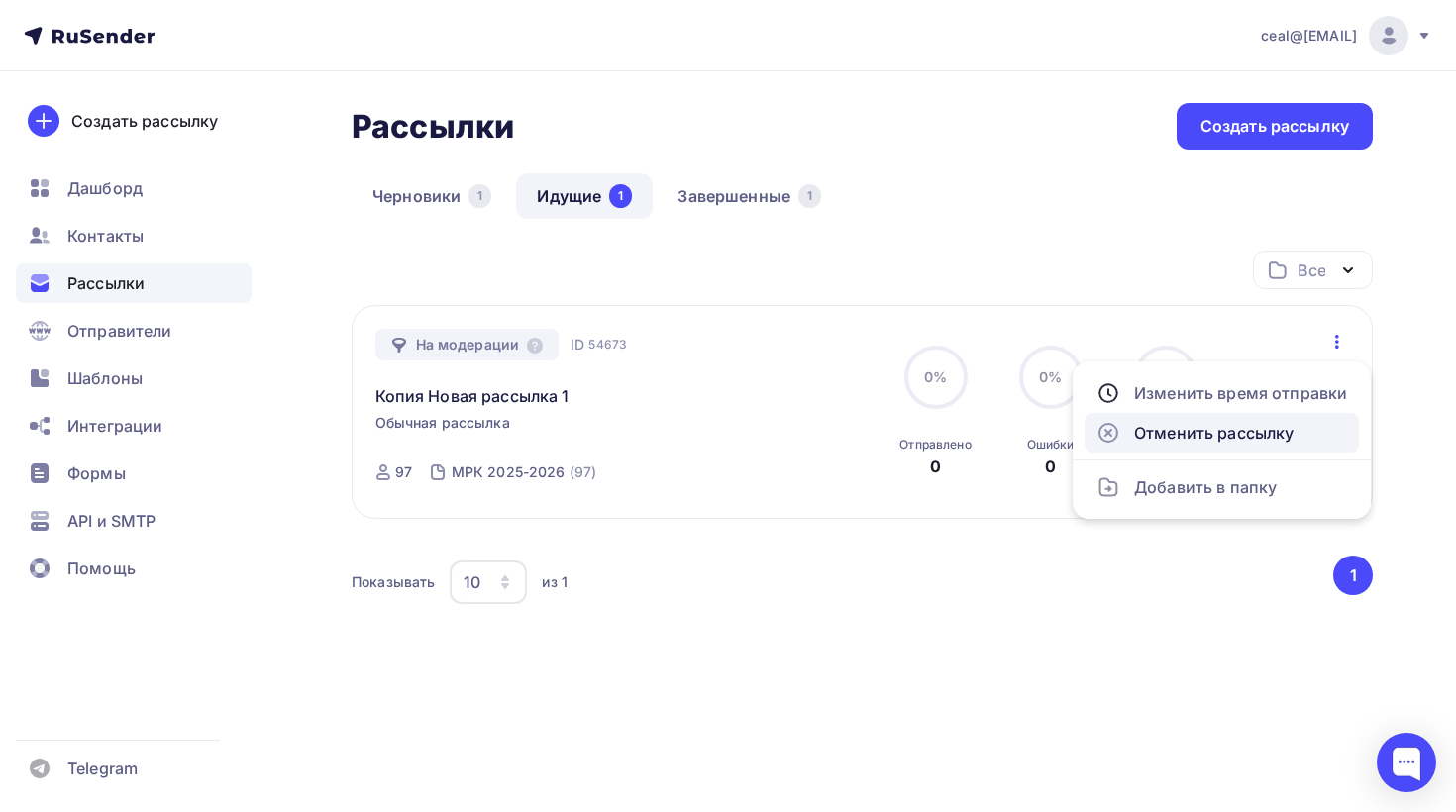 click on "Отменить рассылку" at bounding box center (1221, 433) 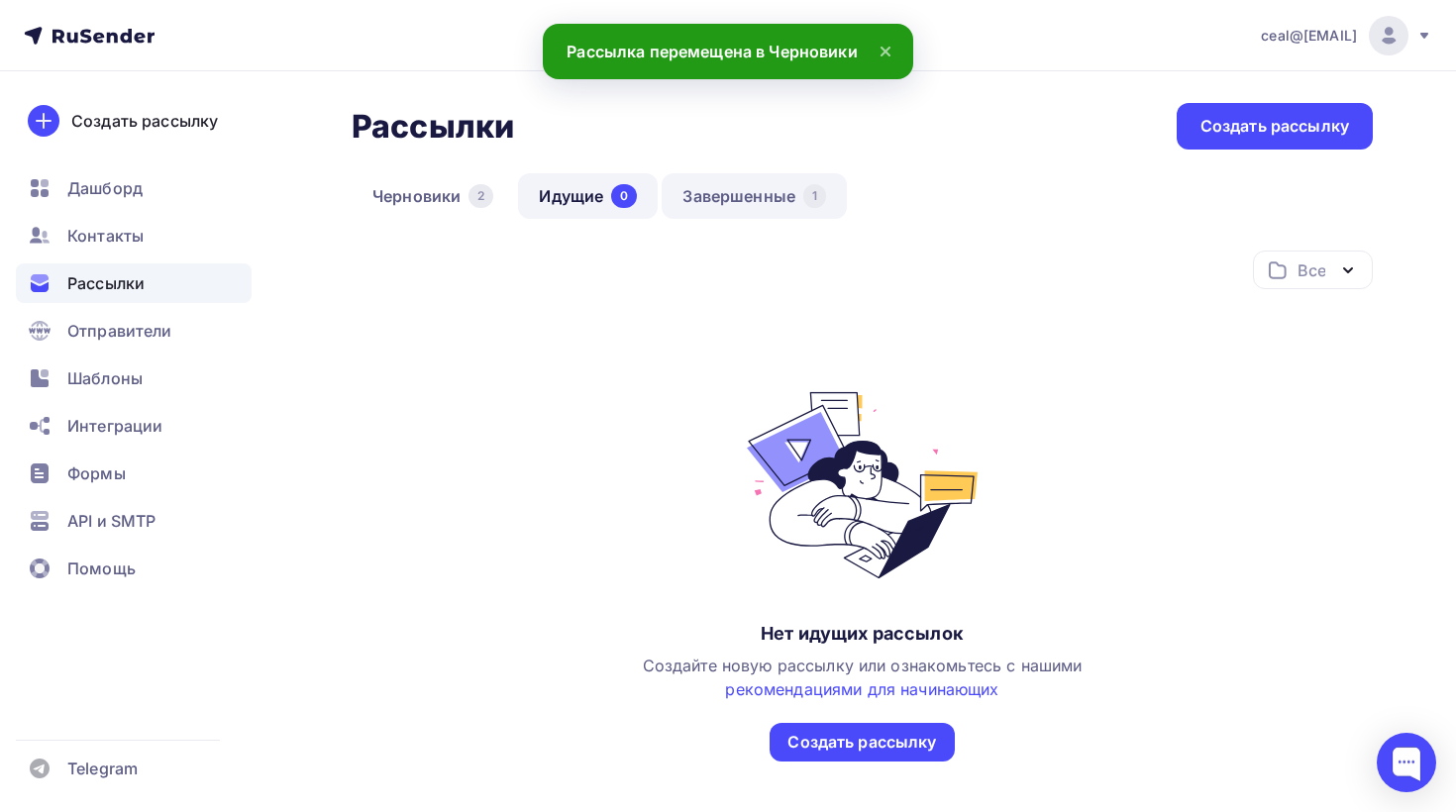 click on "Завершенные
1" at bounding box center [754, 196] 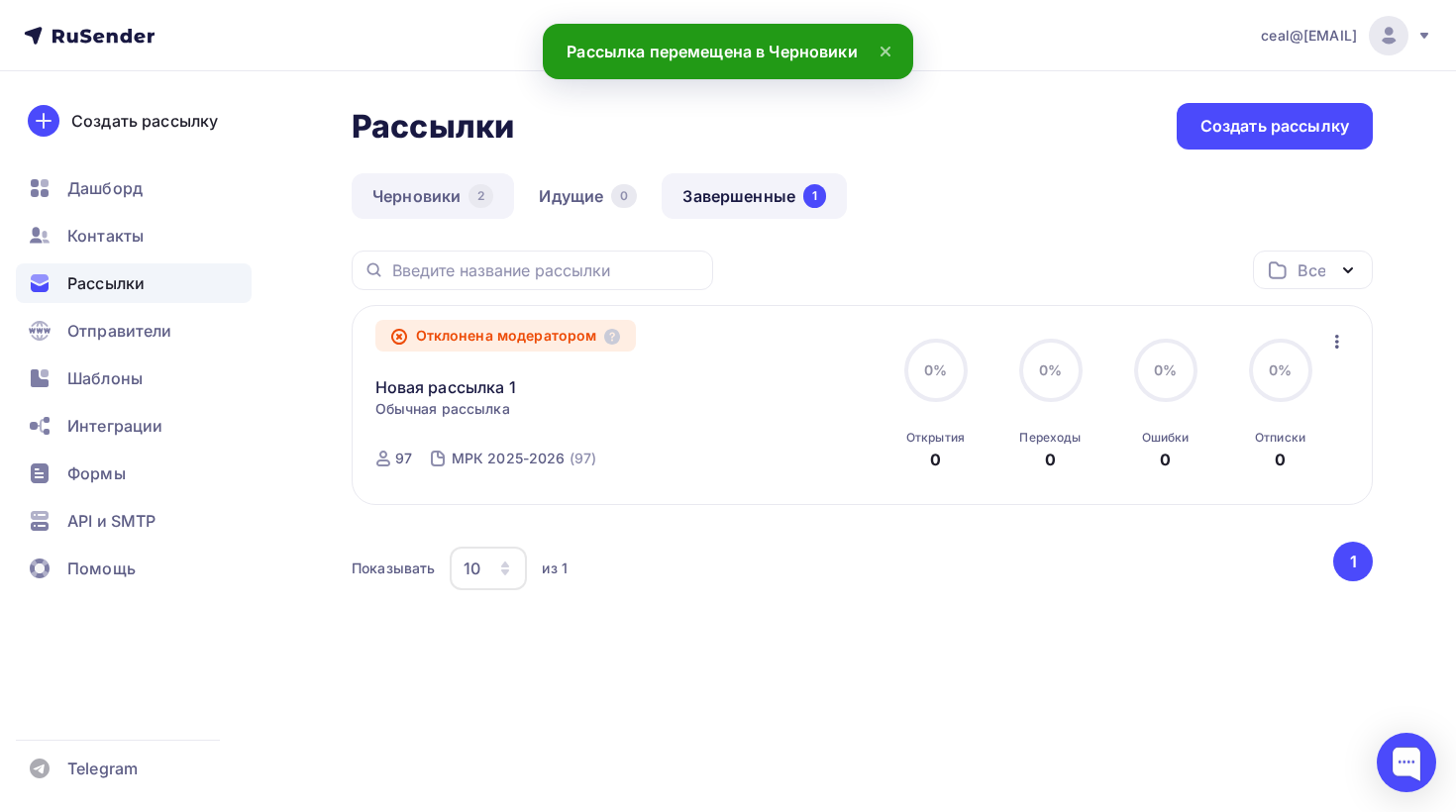 click on "Черновики
2" at bounding box center [433, 196] 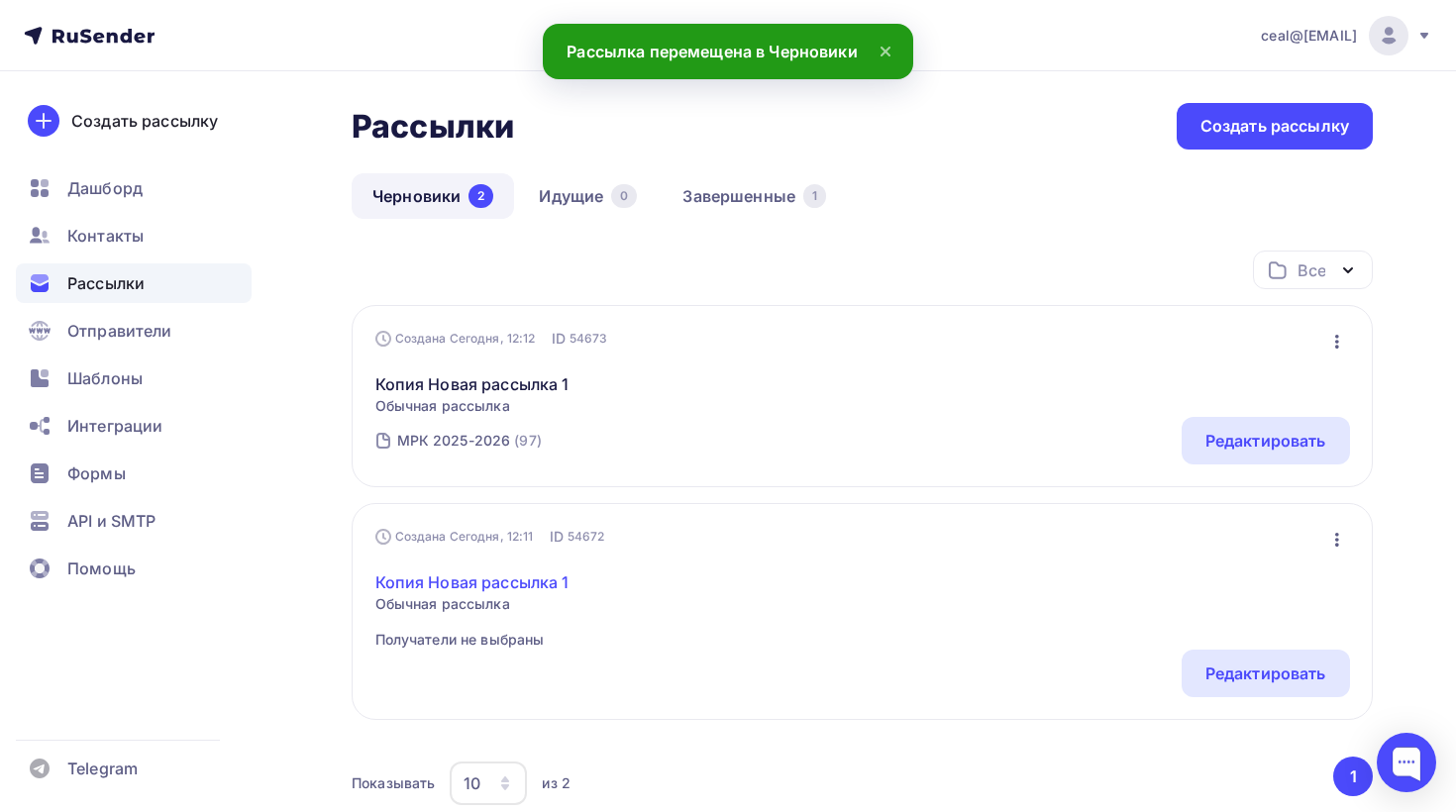 click on "Копия Новая рассылка 1" at bounding box center [472, 582] 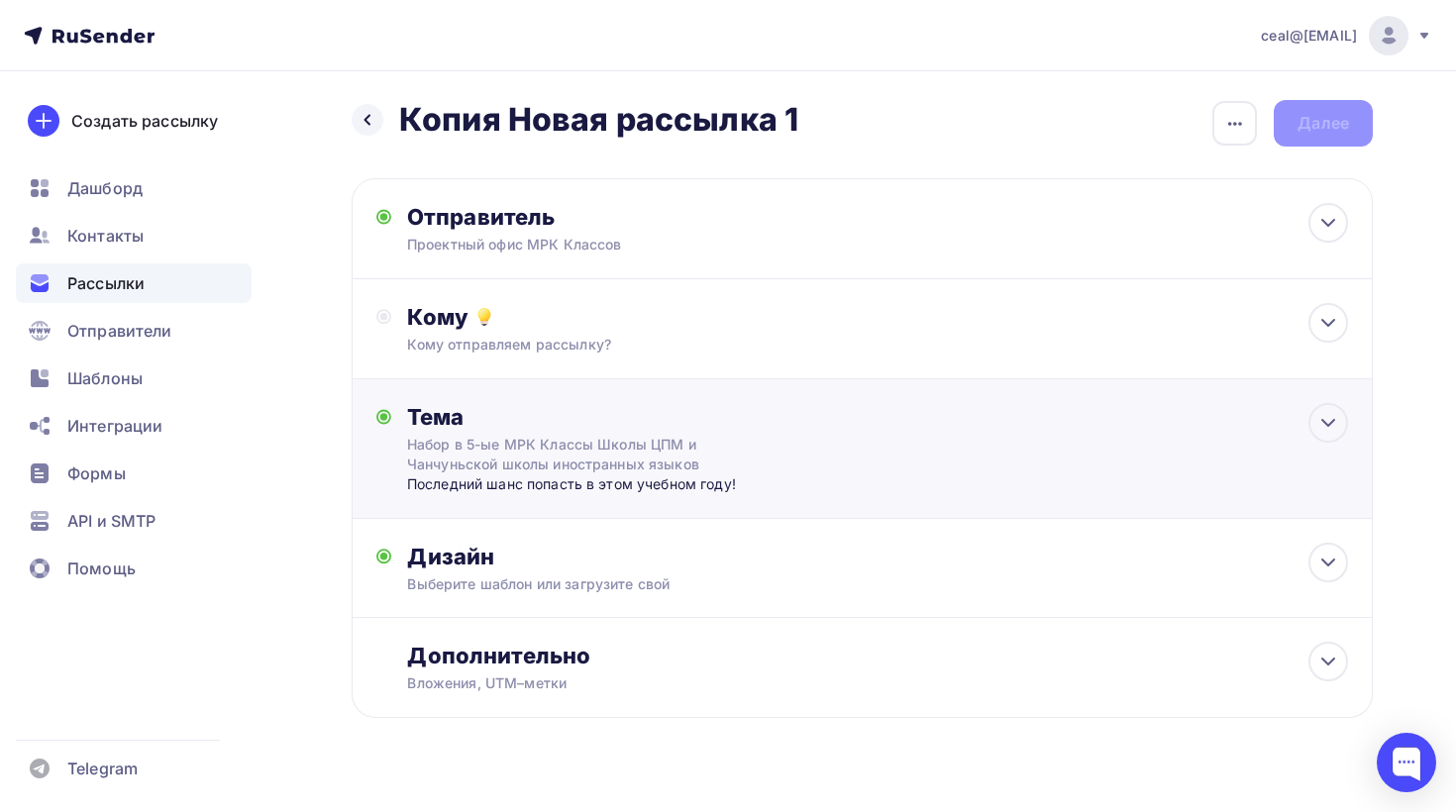 scroll, scrollTop: 0, scrollLeft: 0, axis: both 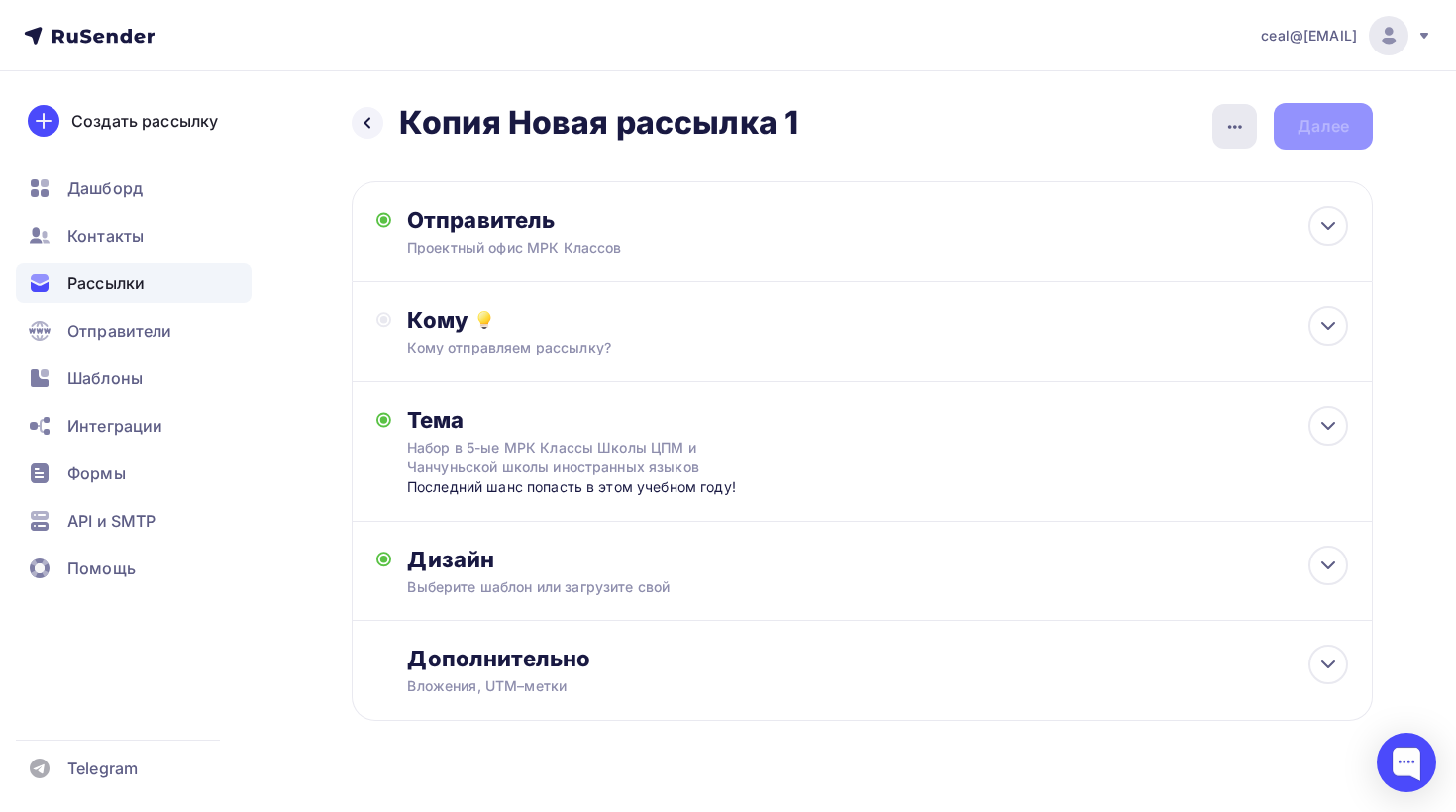 click 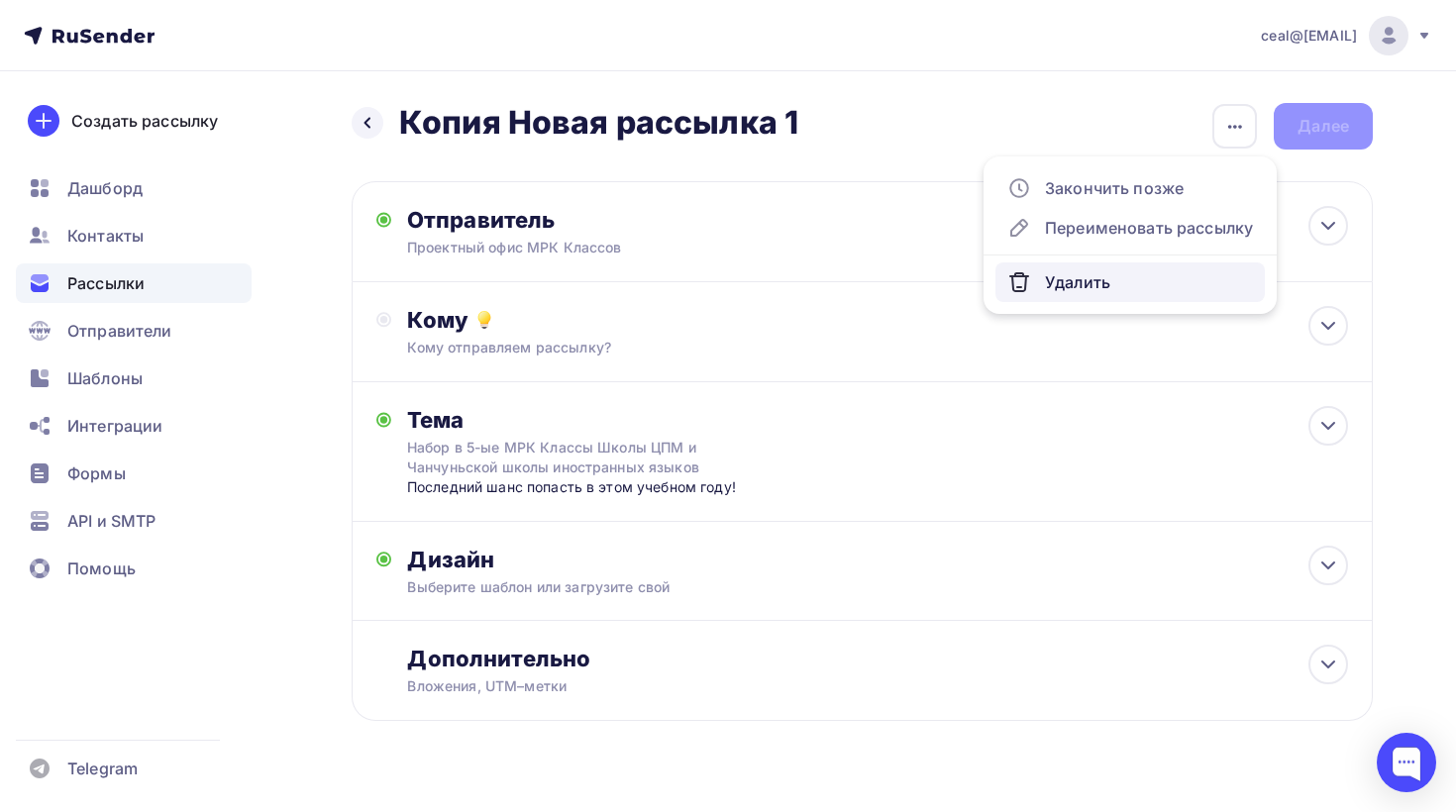 click on "Удалить" at bounding box center [1130, 282] 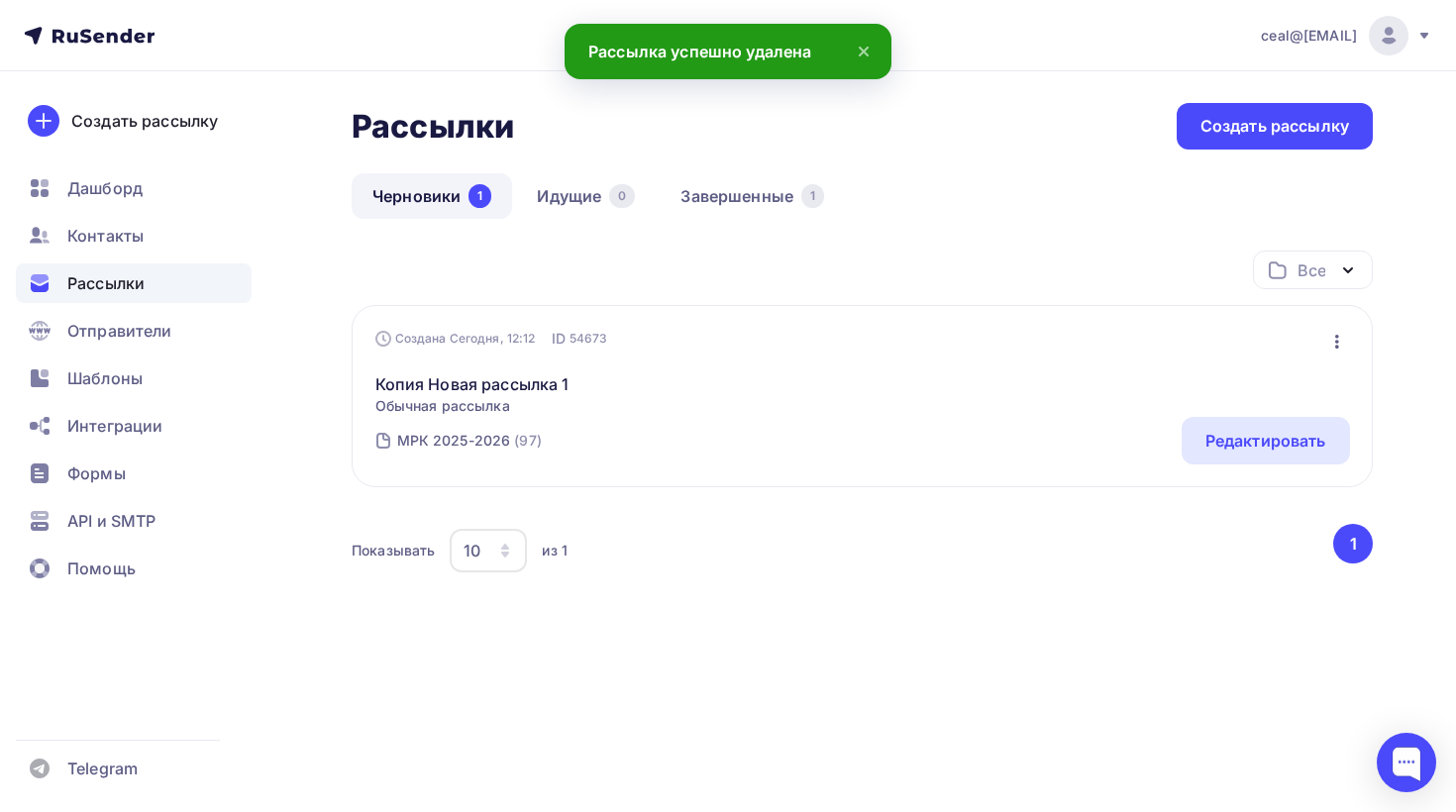 click 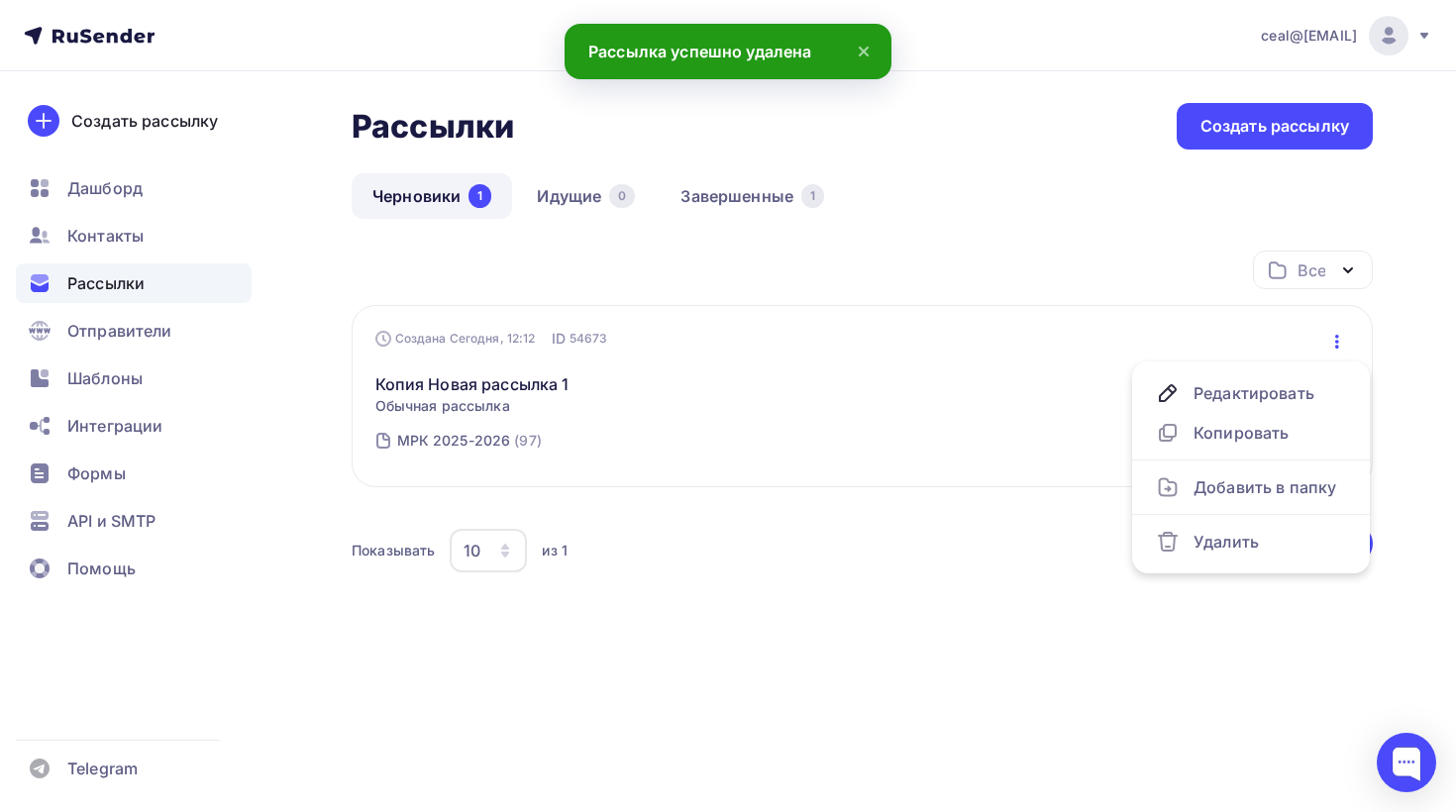 click on "Копия Новая рассылка 1
Обычная рассылка
Редактировать
Копировать
Добавить в папку
Удалить" at bounding box center [863, 382] 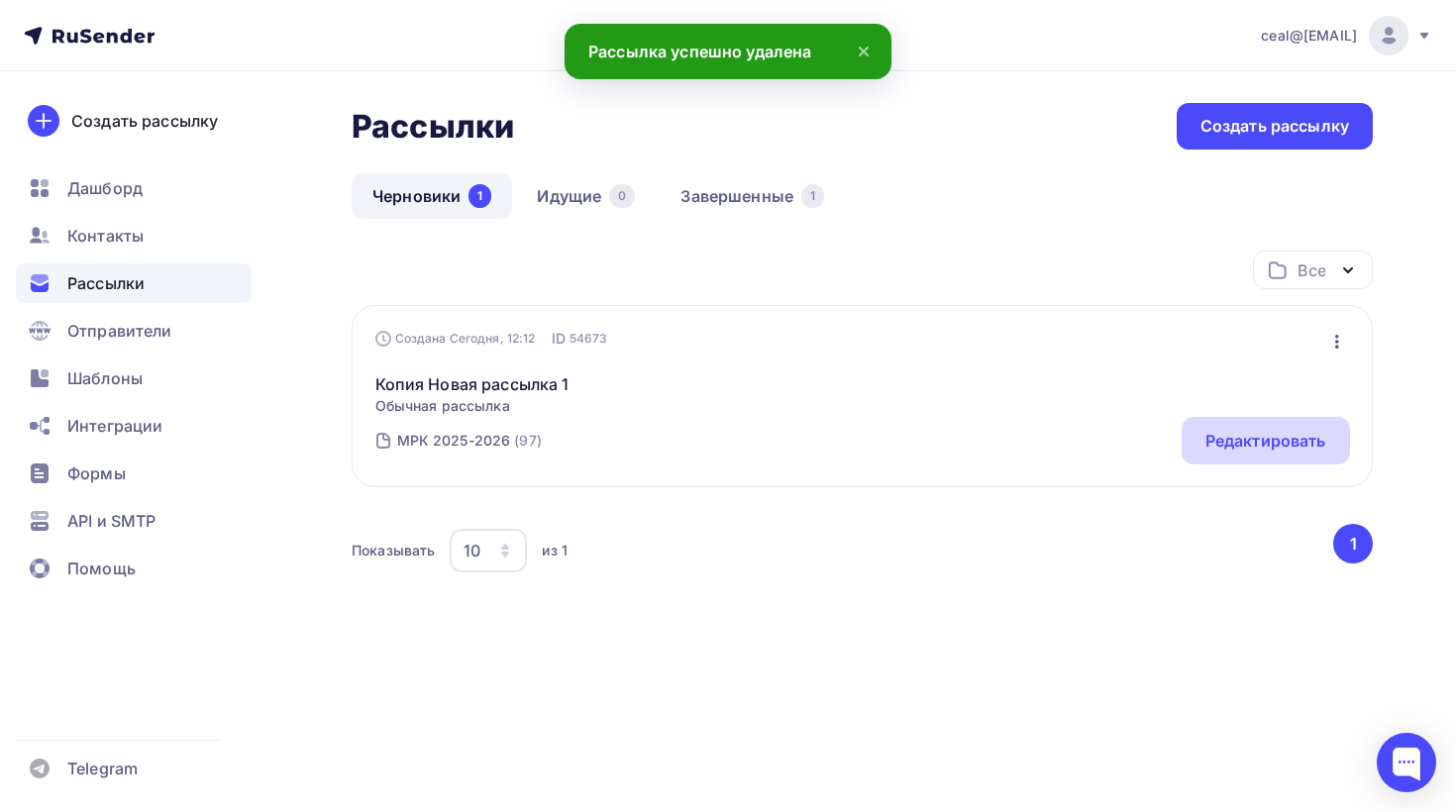 click on "Редактировать" at bounding box center (1266, 441) 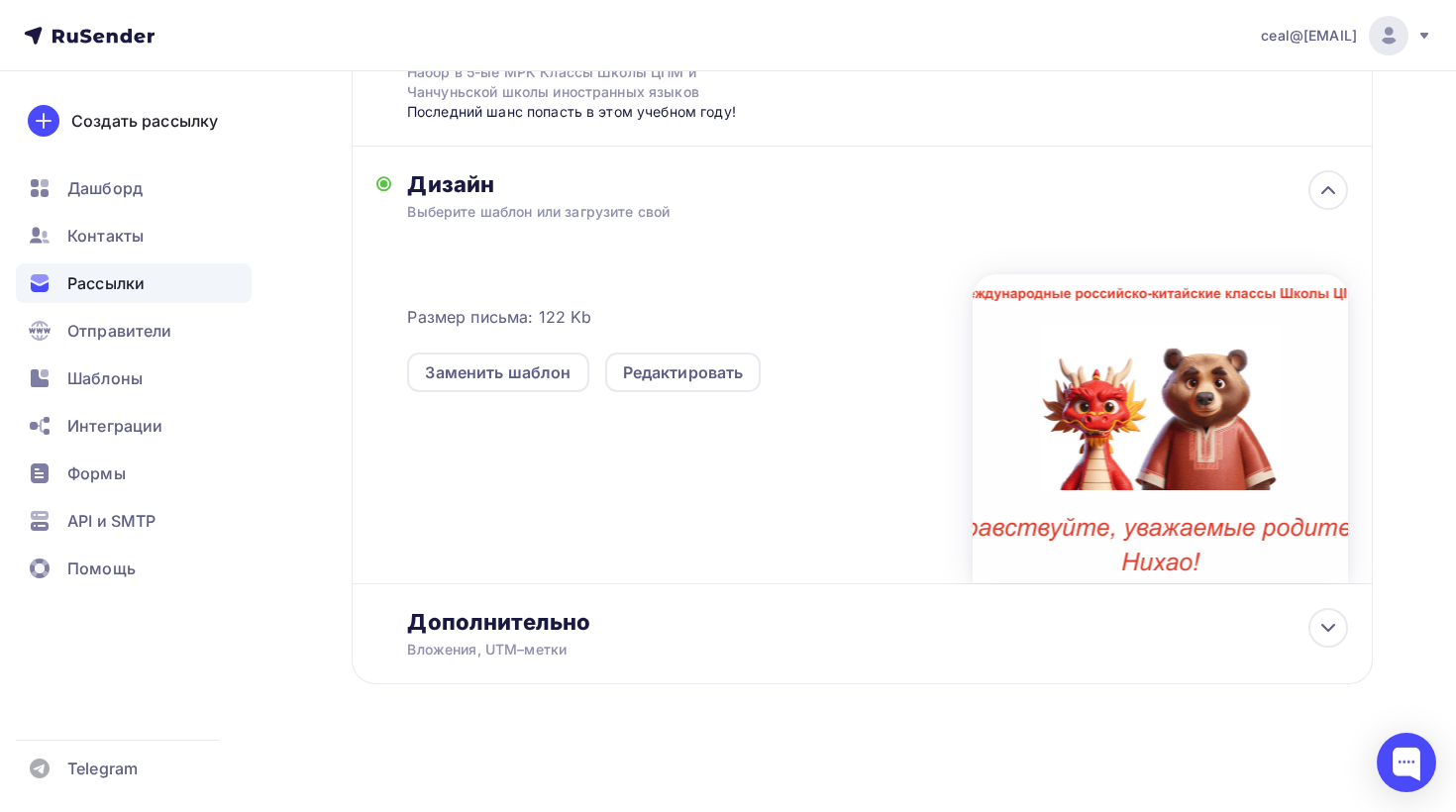 scroll, scrollTop: 0, scrollLeft: 0, axis: both 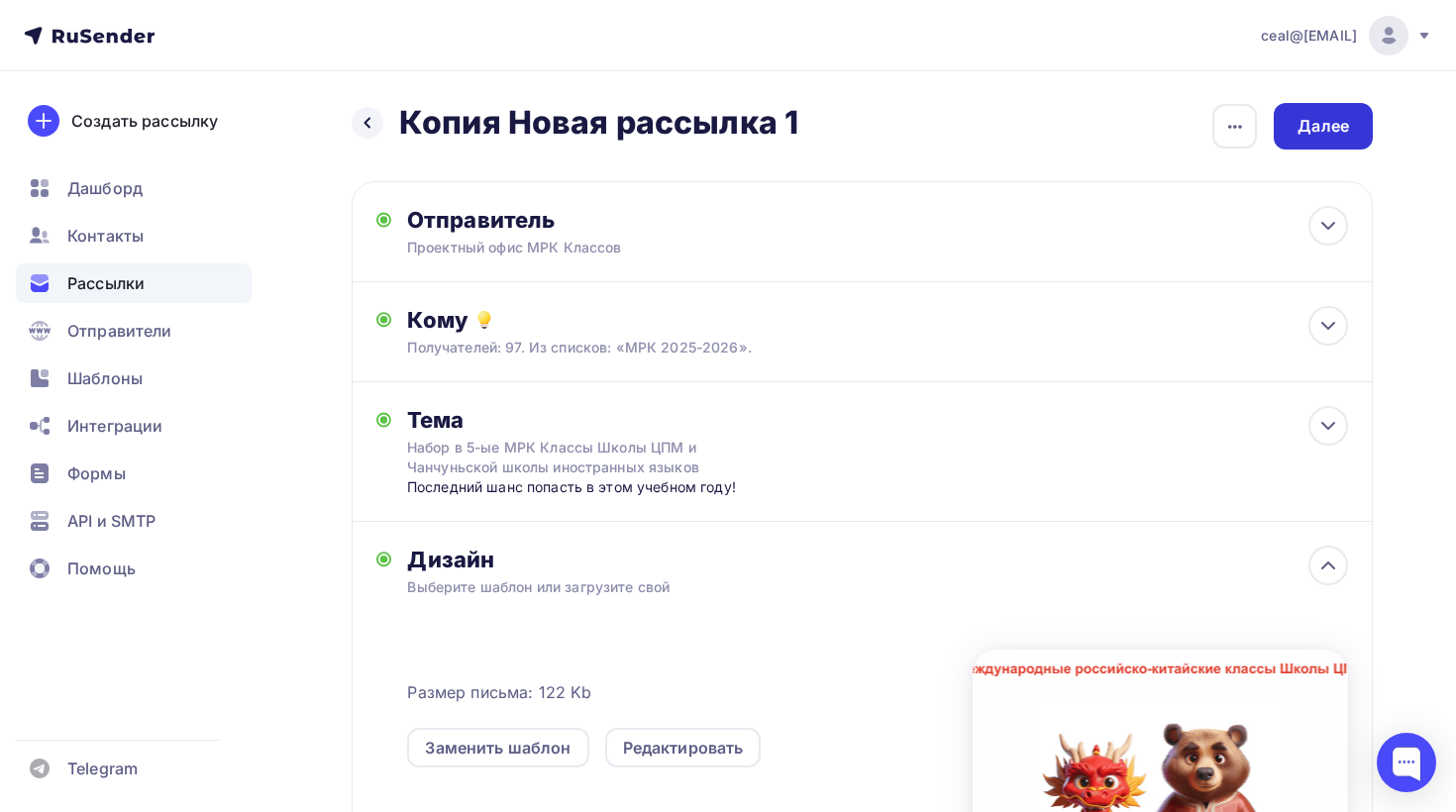 click on "Далее" at bounding box center (1323, 126) 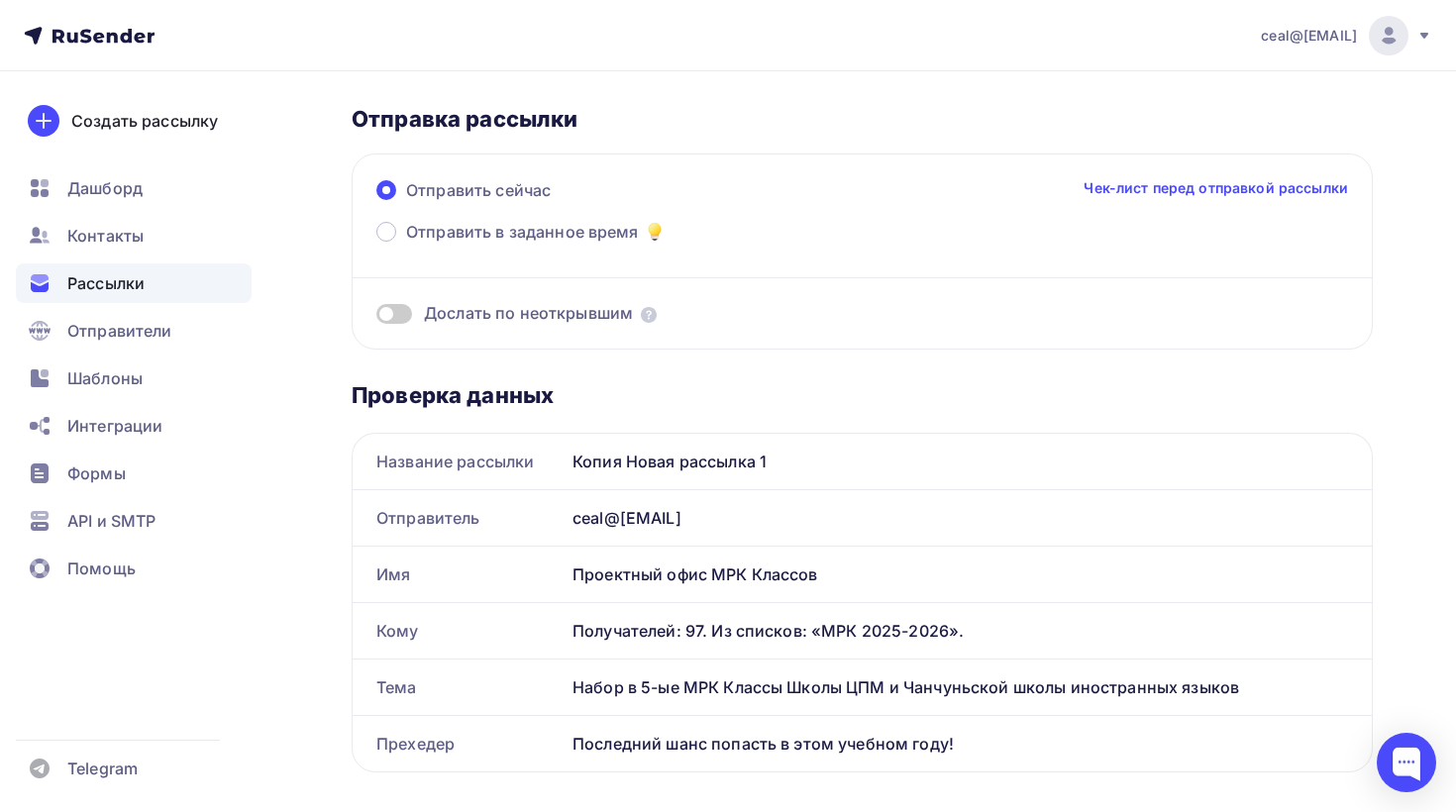scroll, scrollTop: 0, scrollLeft: 0, axis: both 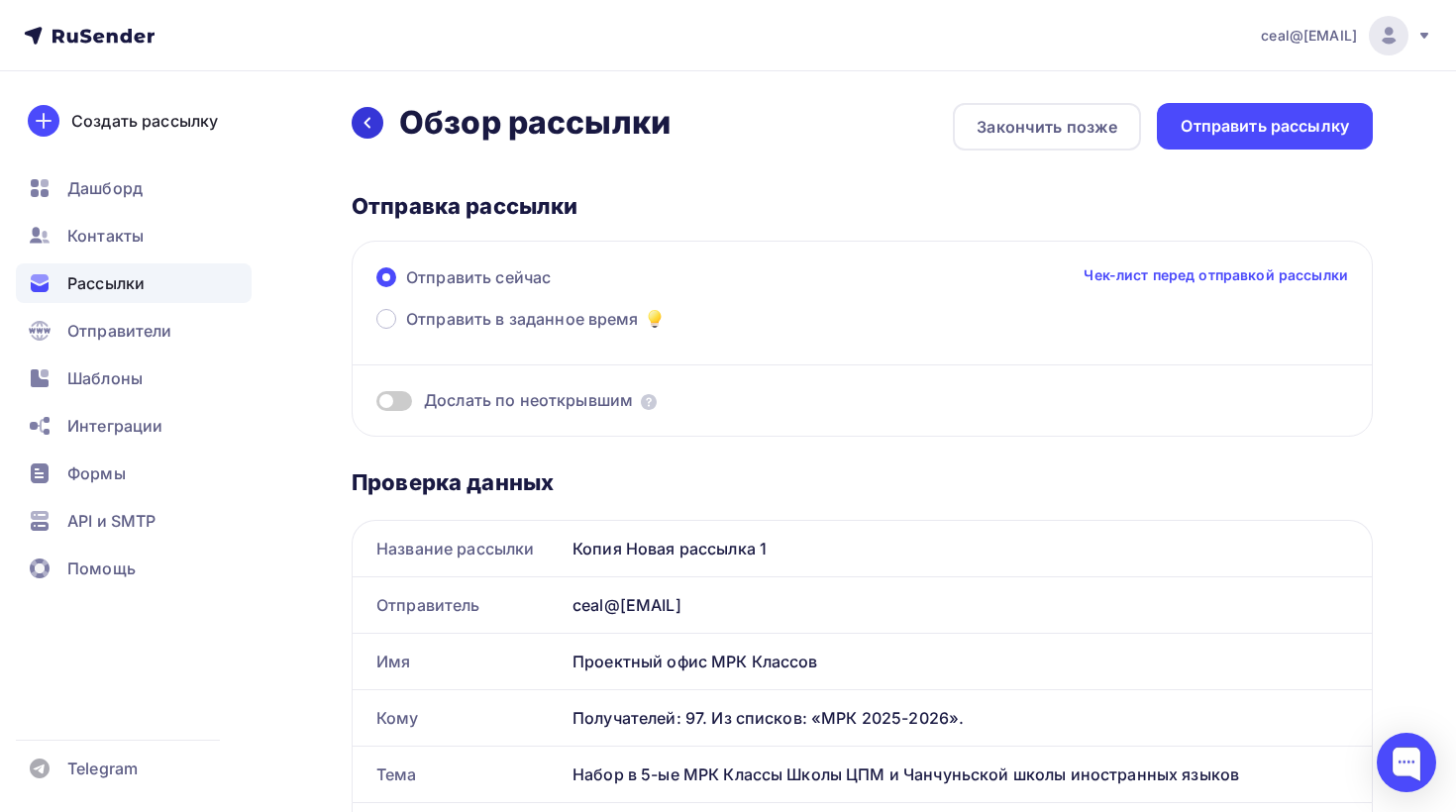 click at bounding box center [367, 123] 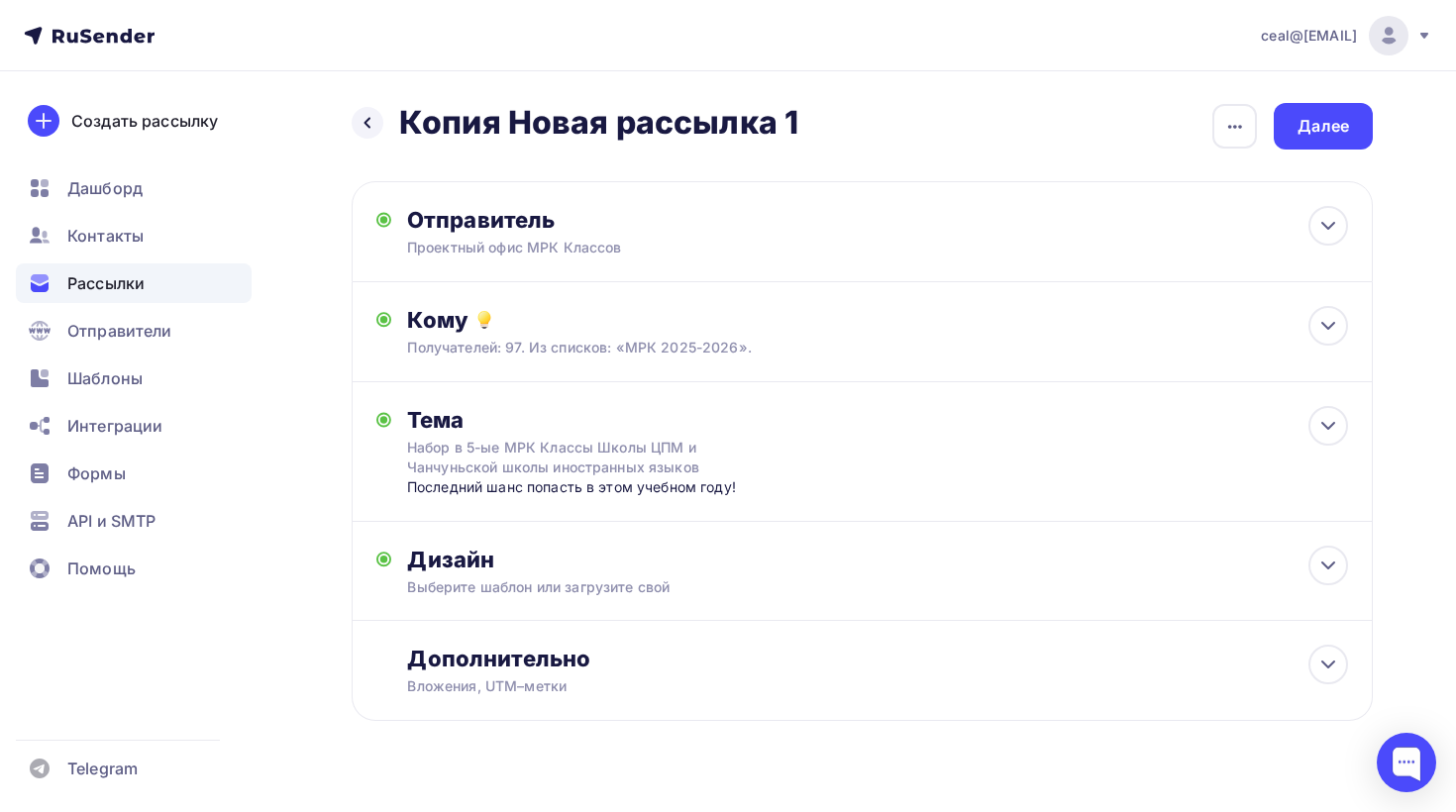 click on "Копия Новая рассылка 1" at bounding box center (598, 123) 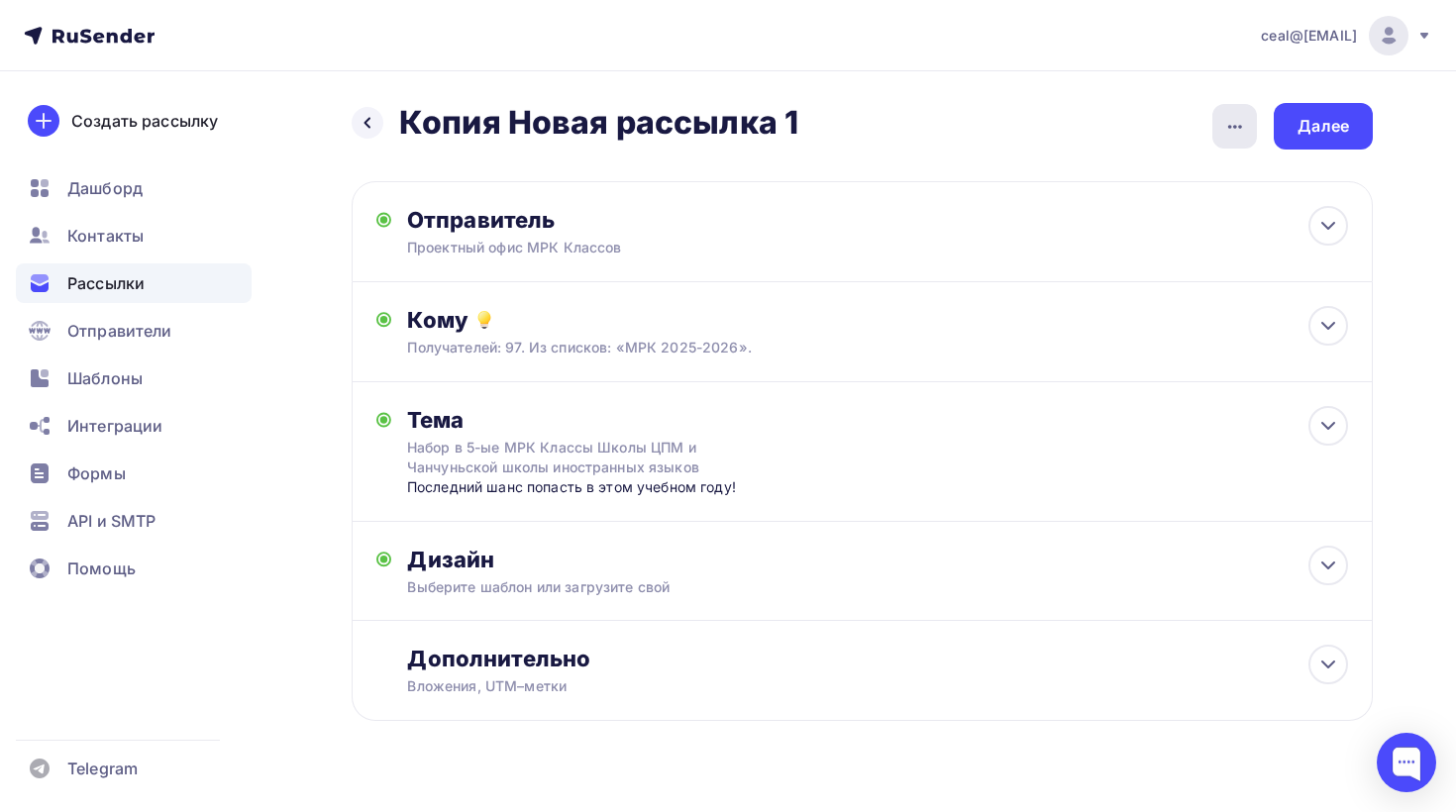 click at bounding box center (1234, 126) 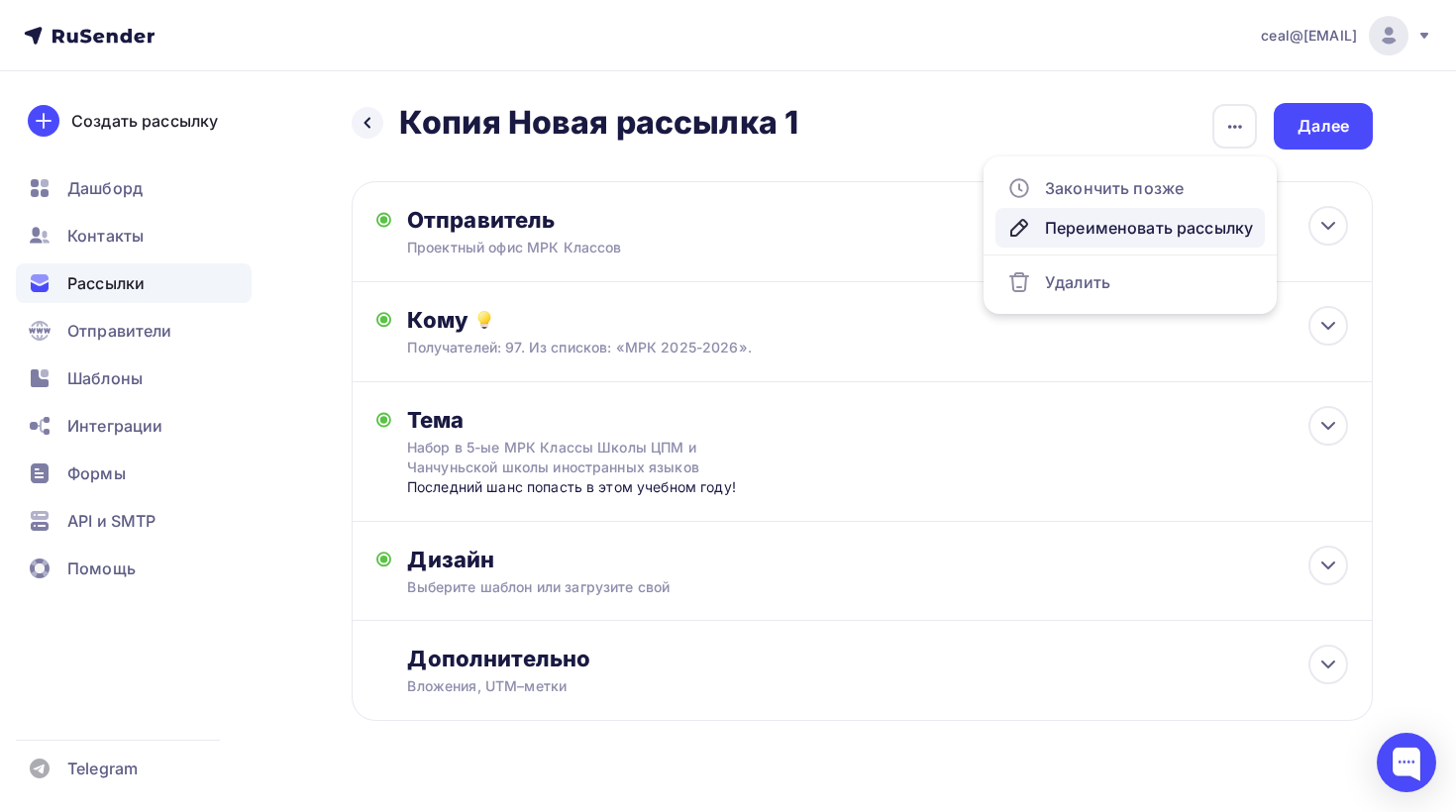 click on "Переименовать рассылку" at bounding box center (1130, 228) 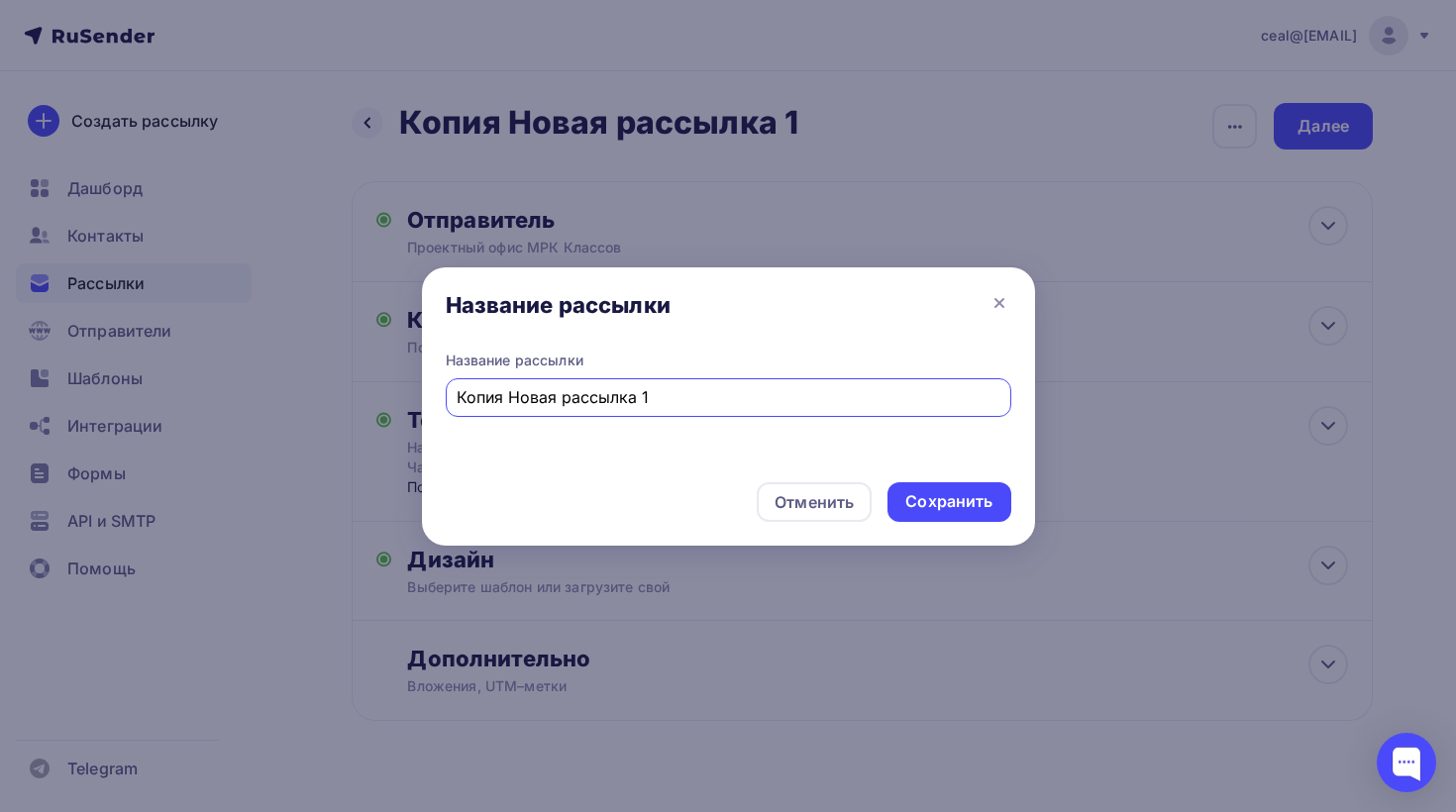click on "Копия Новая рассылка 1" at bounding box center (728, 397) 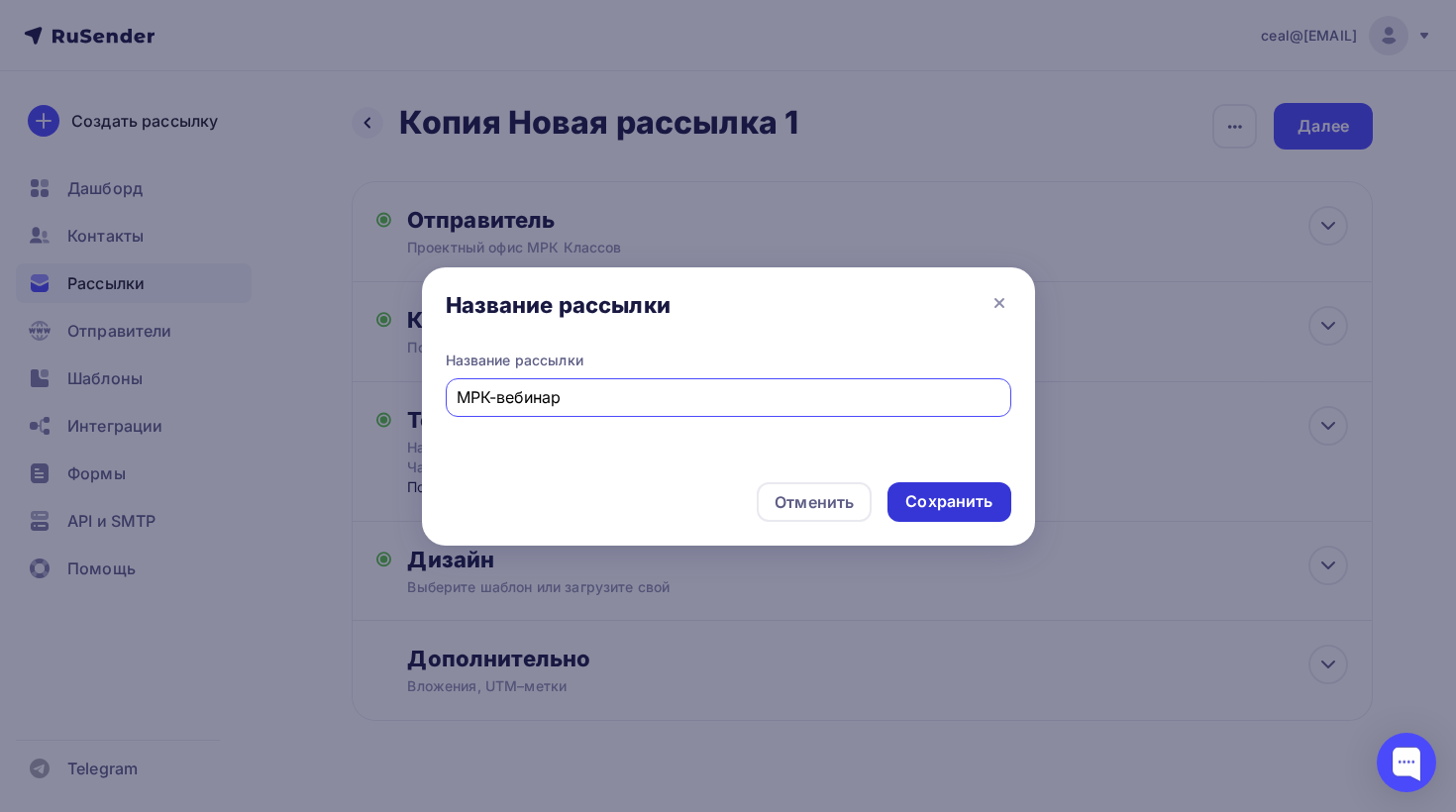 type on "МРК-вебинар" 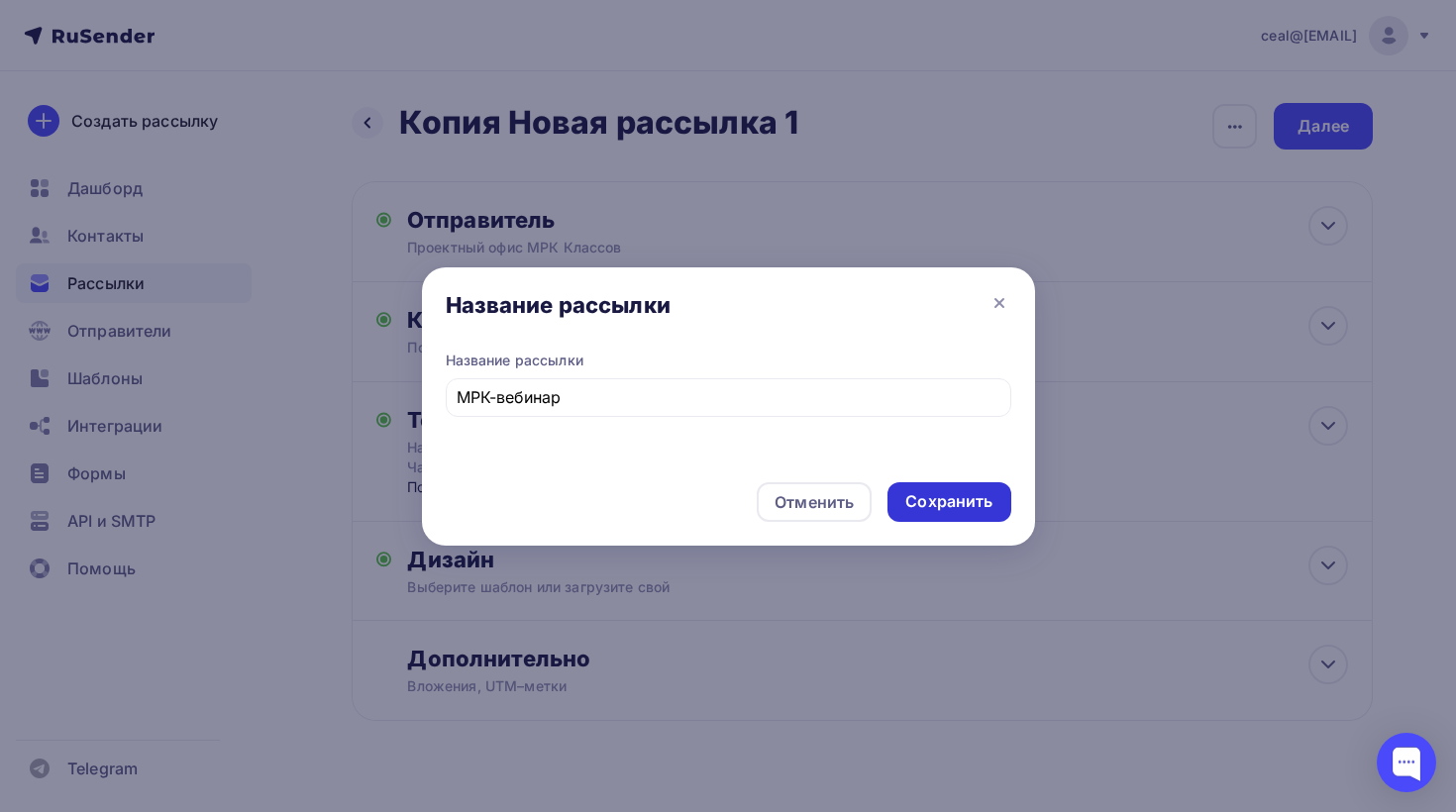 click on "Сохранить" at bounding box center (949, 502) 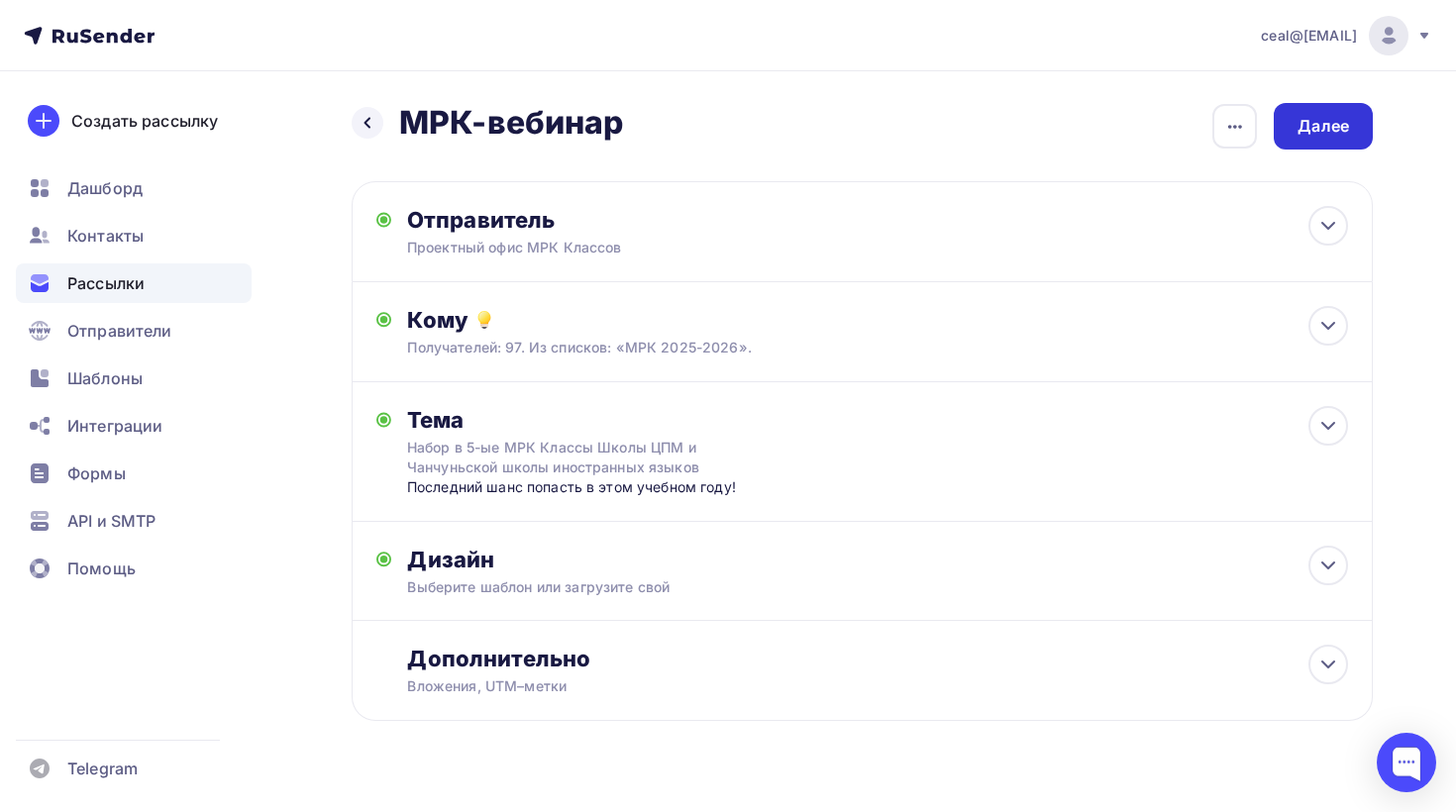 click on "Далее" at bounding box center [1323, 126] 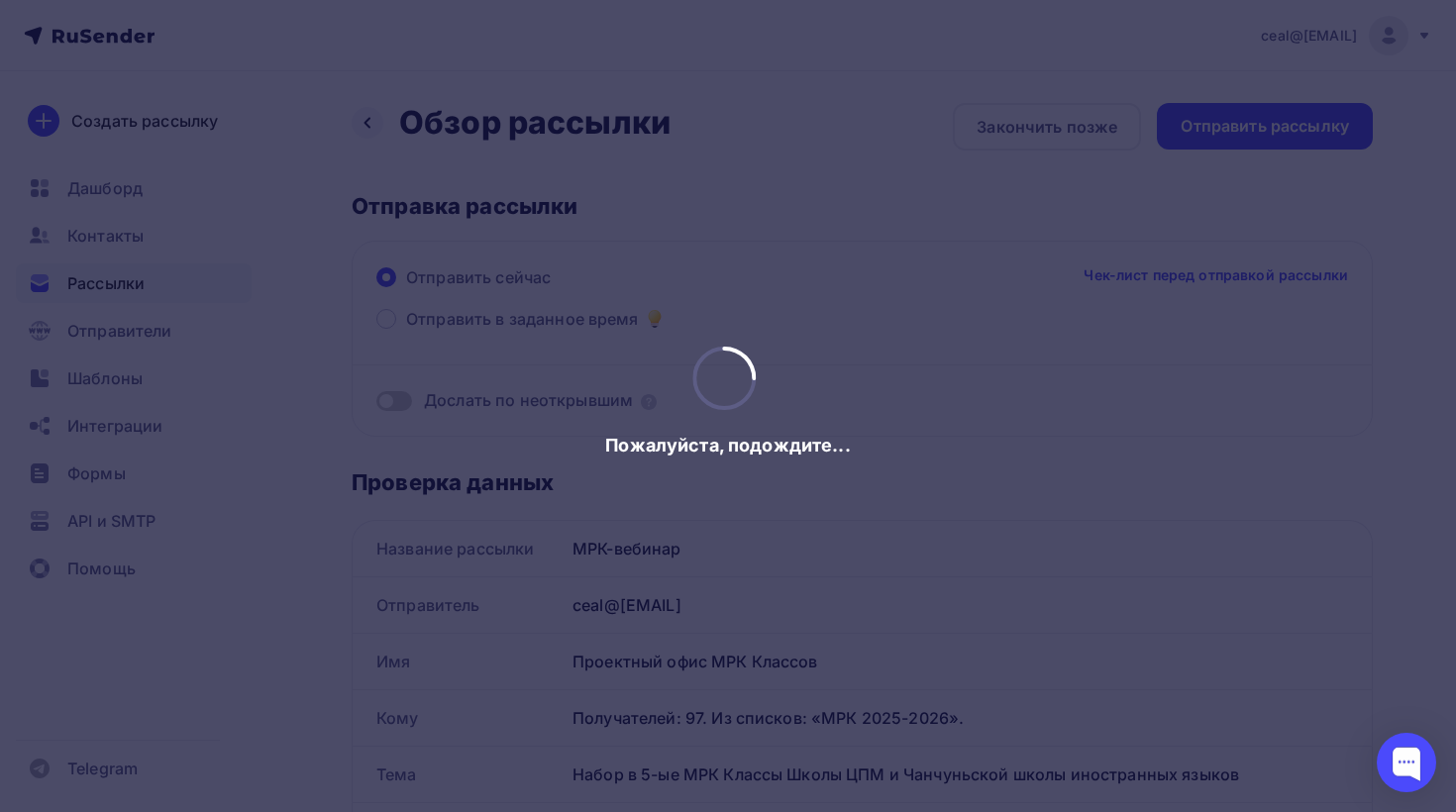 scroll, scrollTop: 0, scrollLeft: 0, axis: both 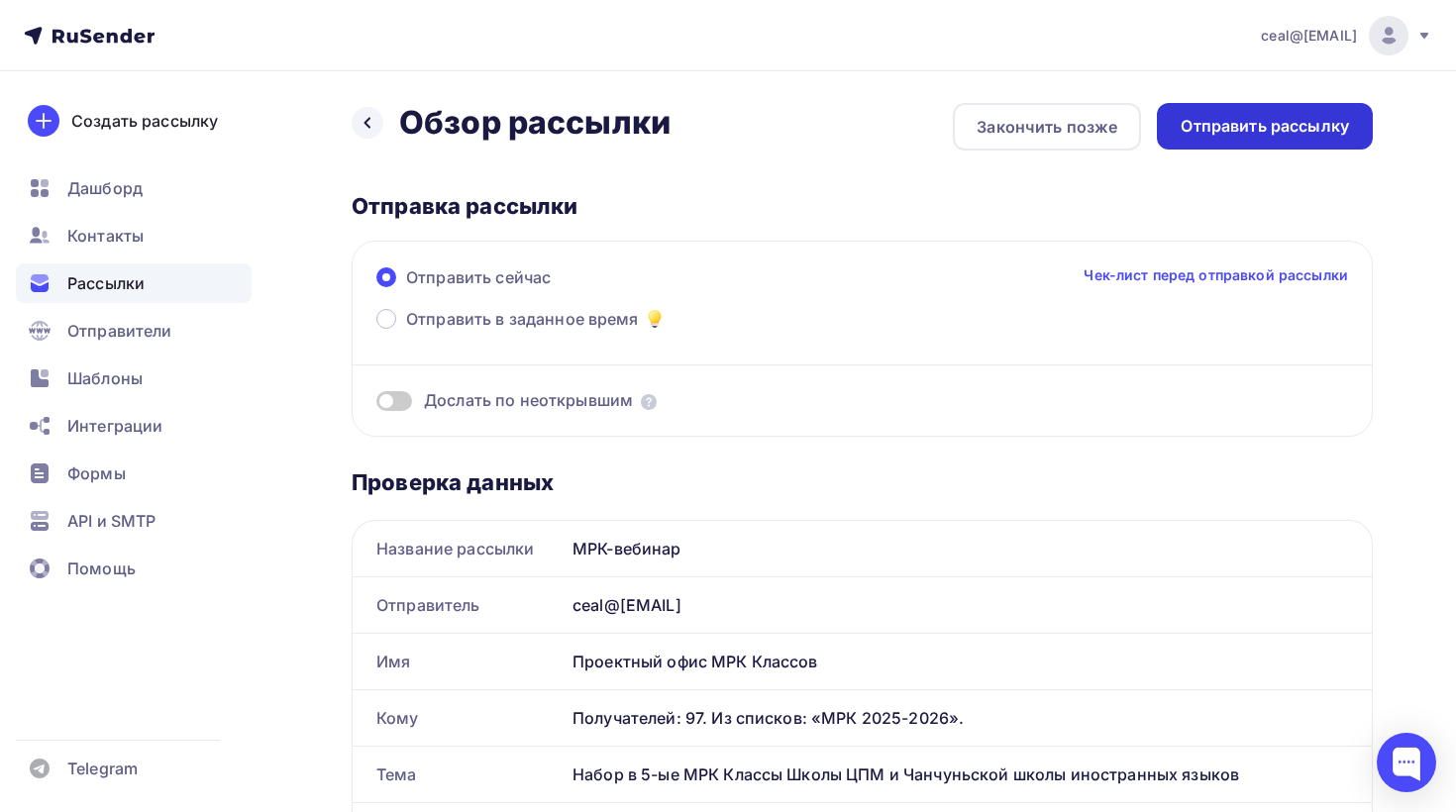 click on "Отправить рассылку" at bounding box center [1265, 126] 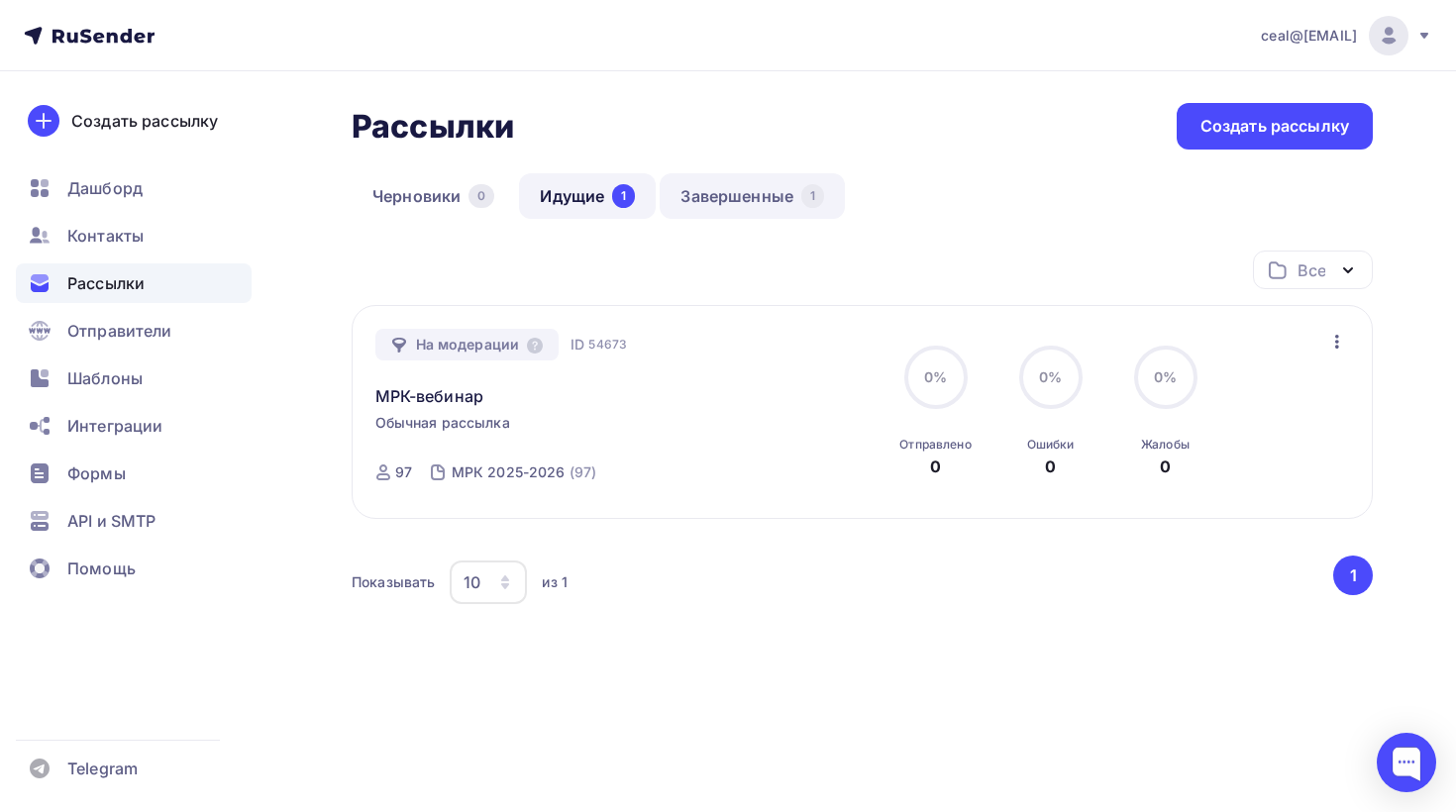 click on "Завершенные
1" at bounding box center [752, 196] 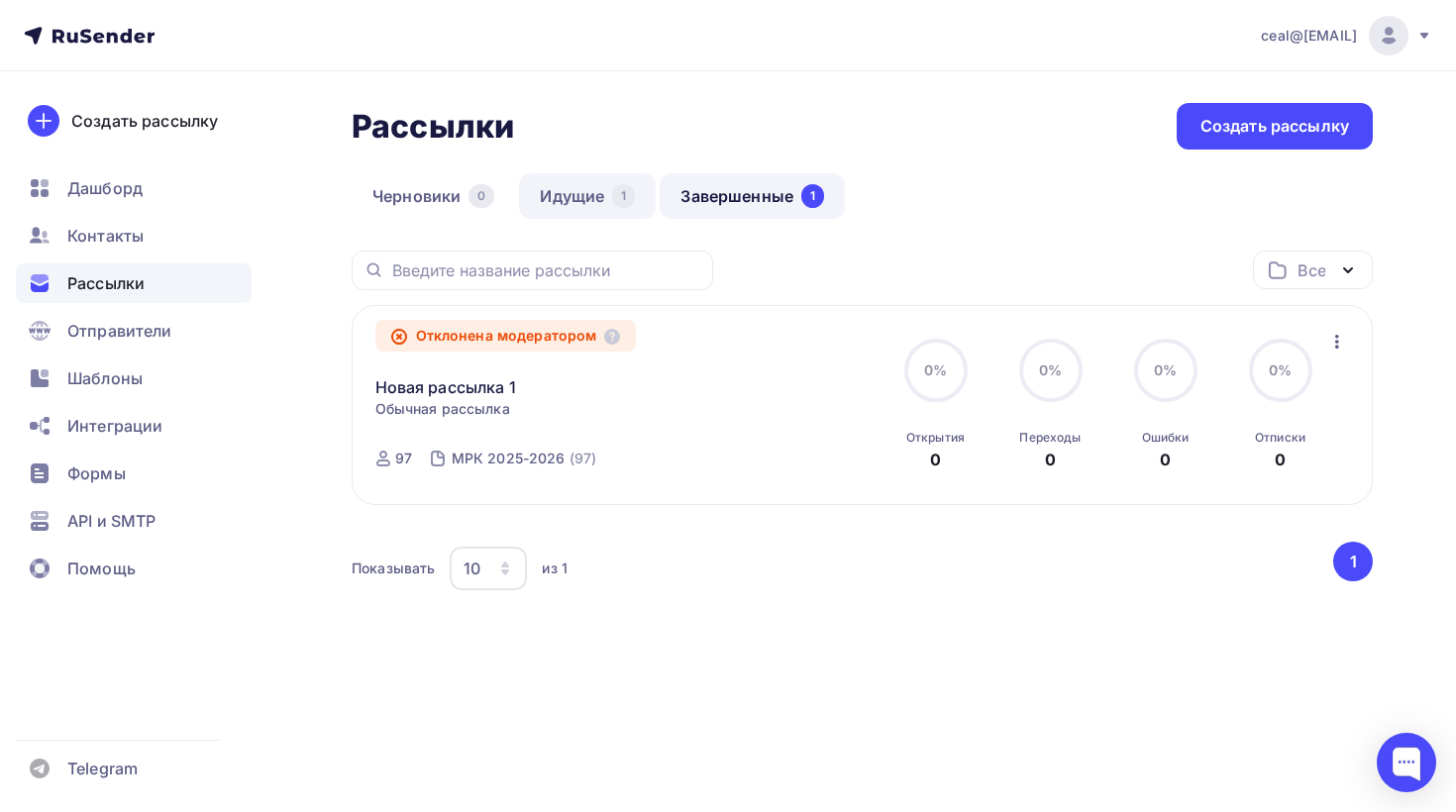 click on "Идущие
1" at bounding box center [587, 196] 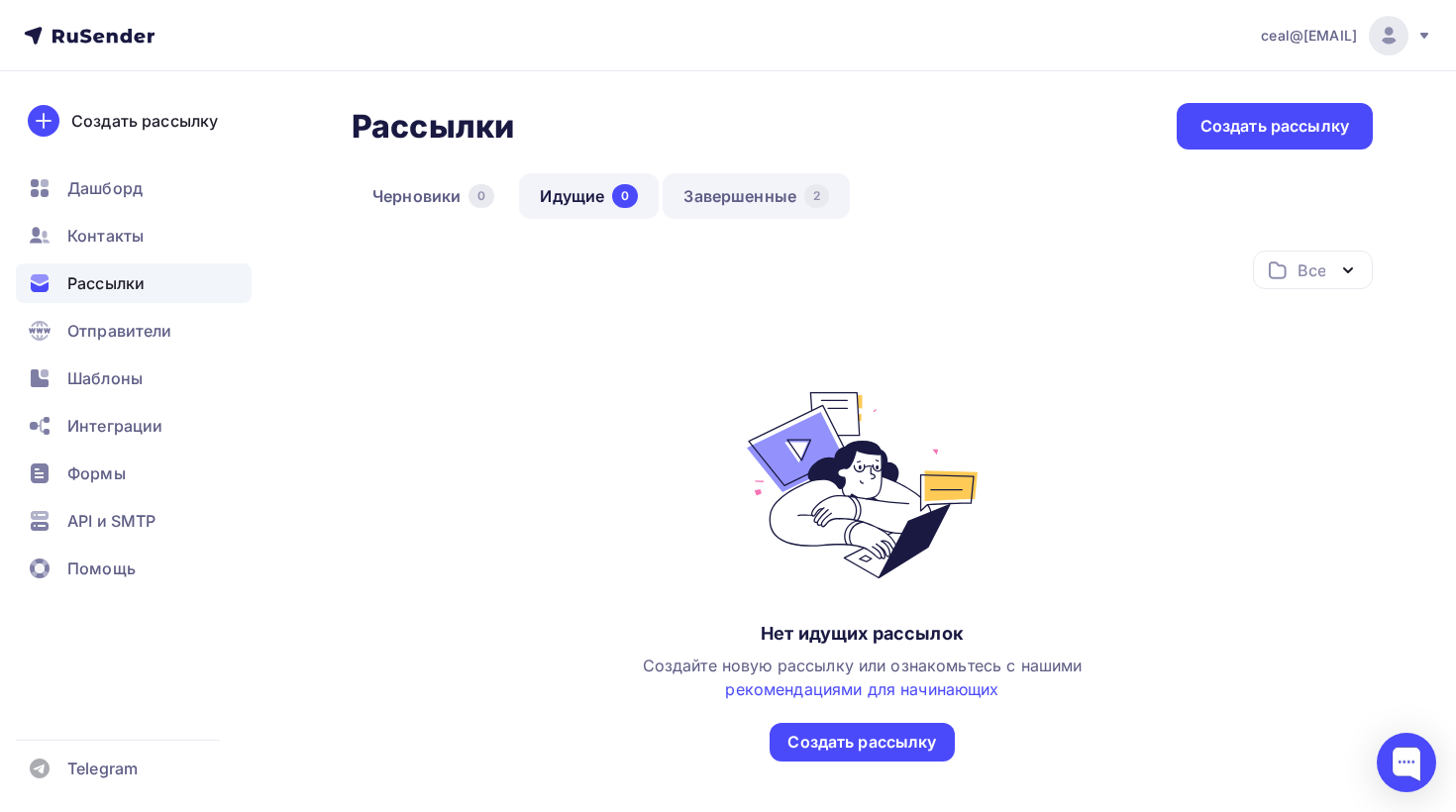 click on "Завершенные
2" at bounding box center (756, 196) 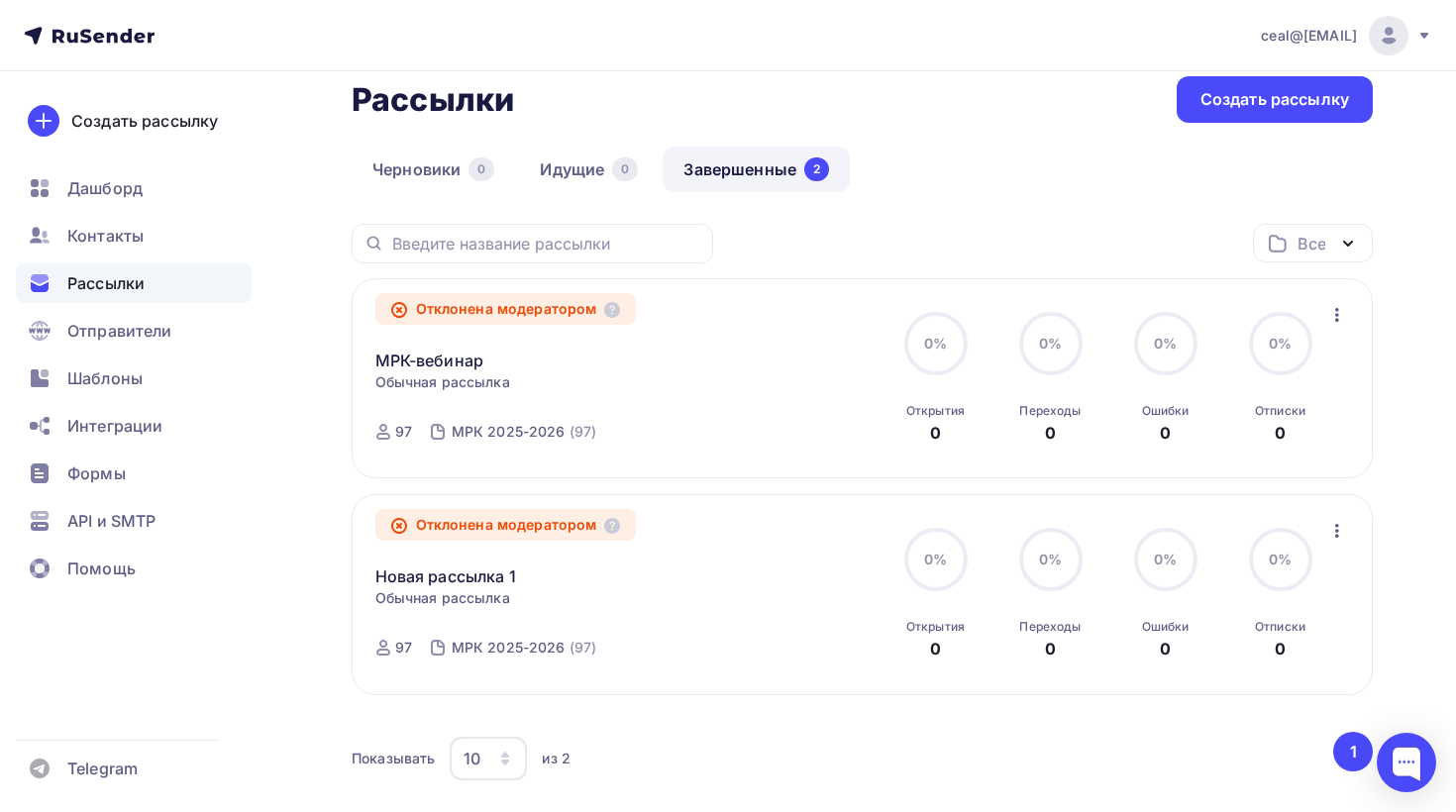 scroll, scrollTop: 37, scrollLeft: 0, axis: vertical 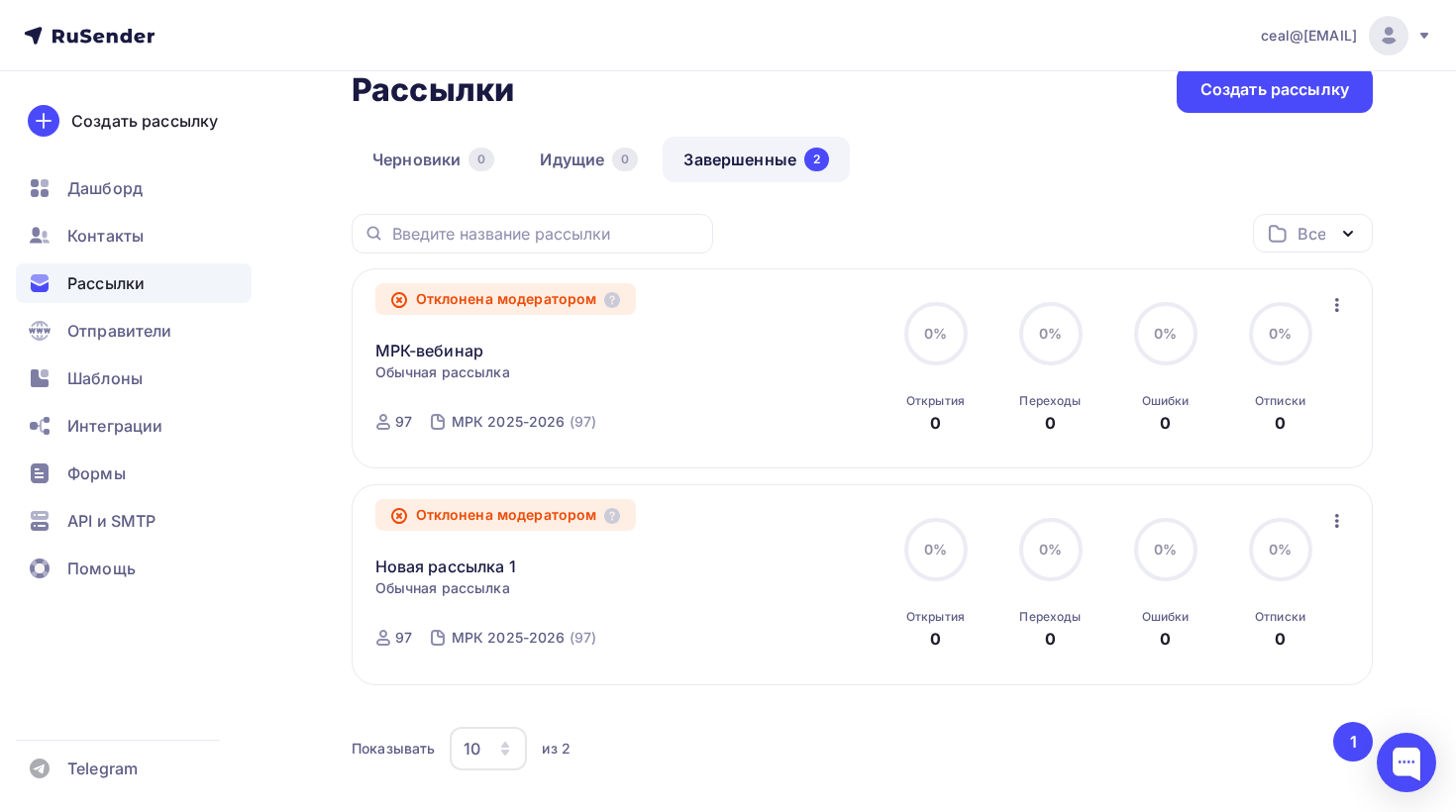 click 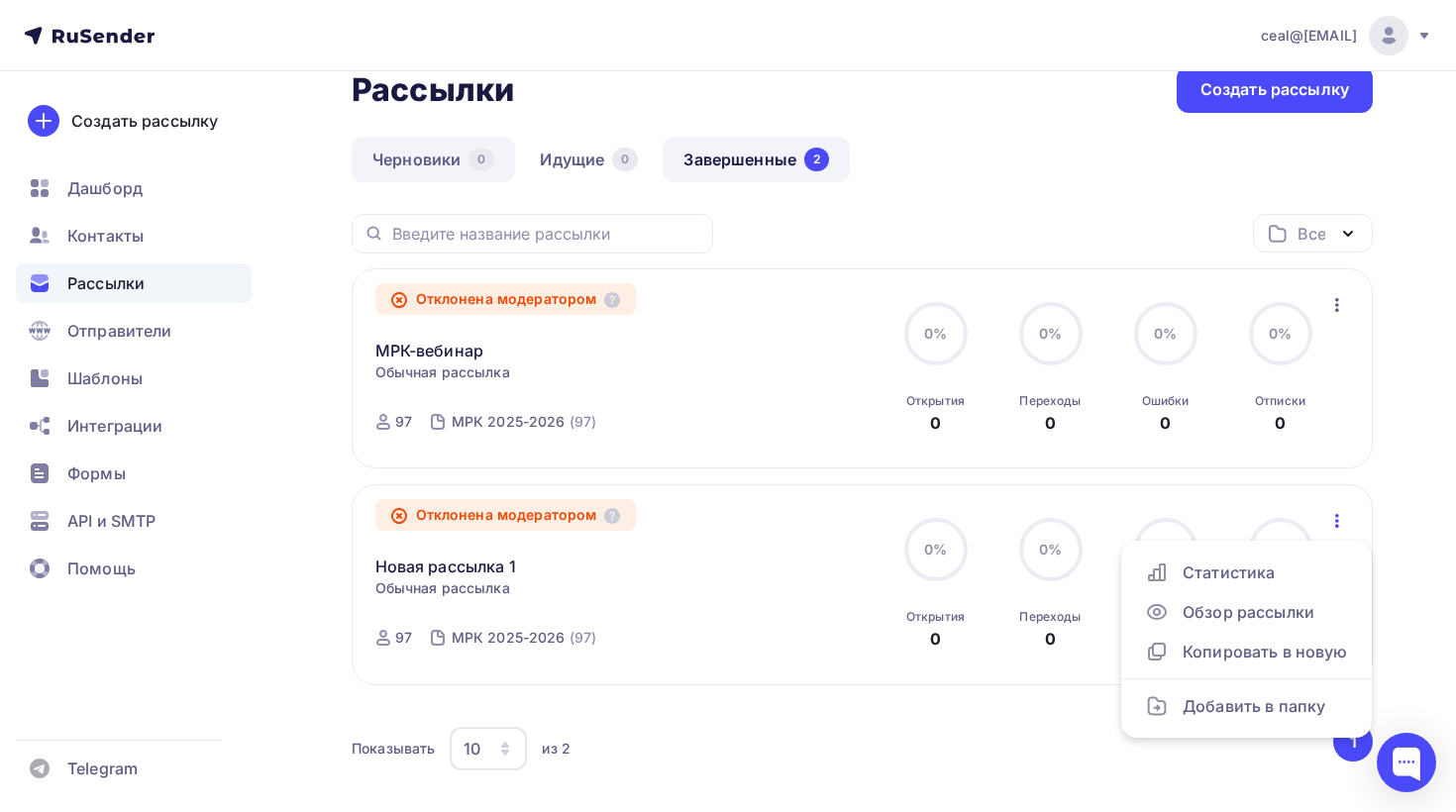 click on "Черновики
0" at bounding box center (433, 159) 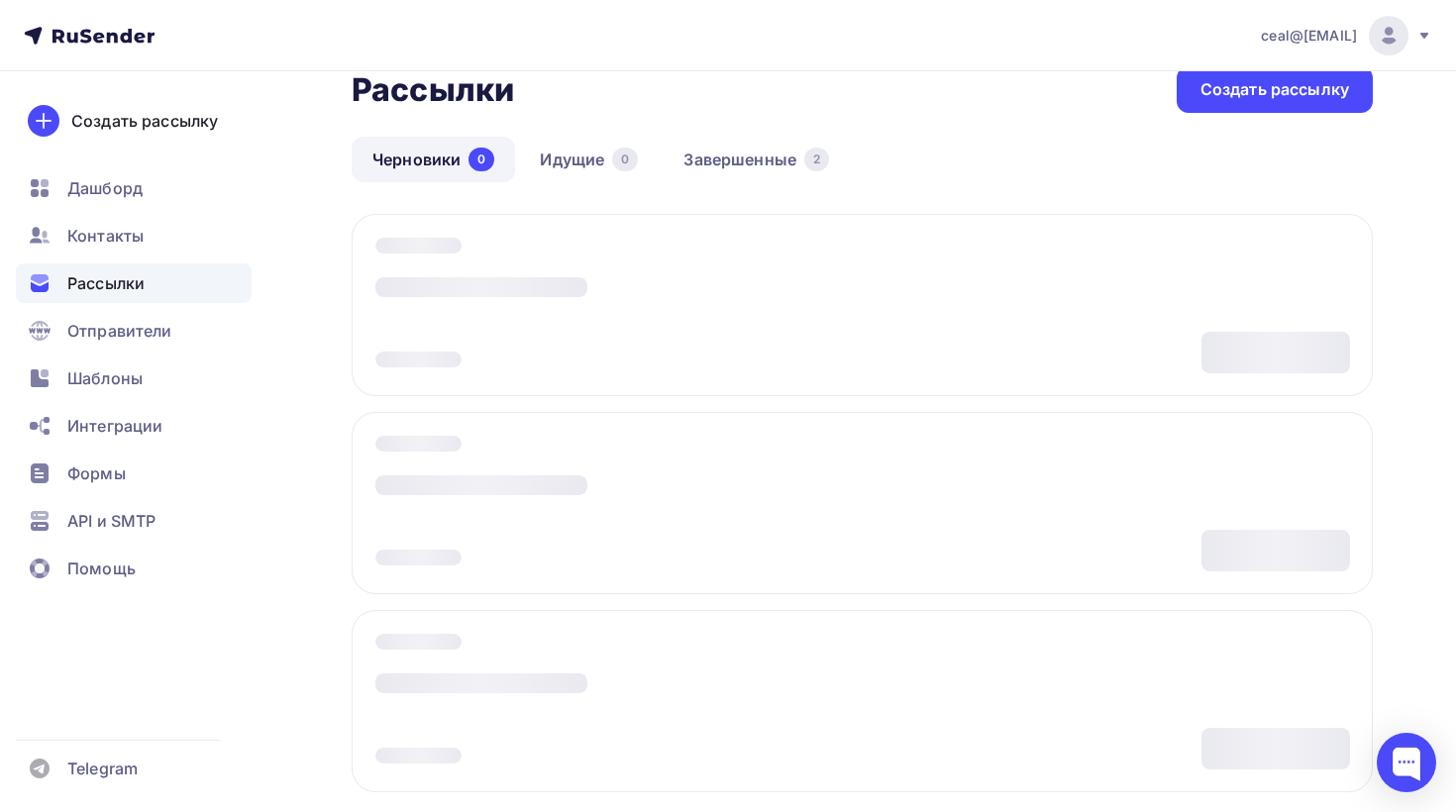 scroll, scrollTop: 0, scrollLeft: 0, axis: both 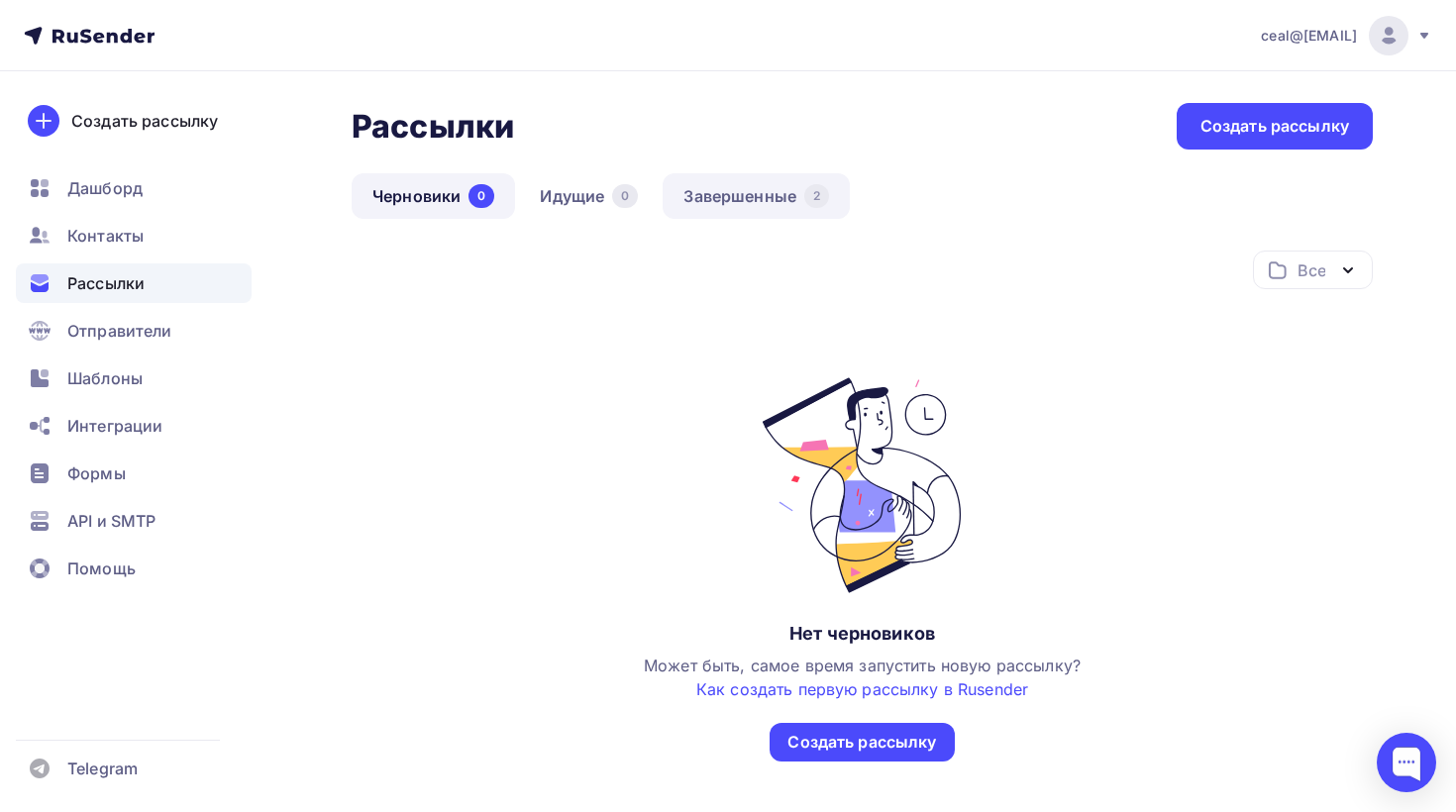 click on "Завершенные
2" at bounding box center (756, 196) 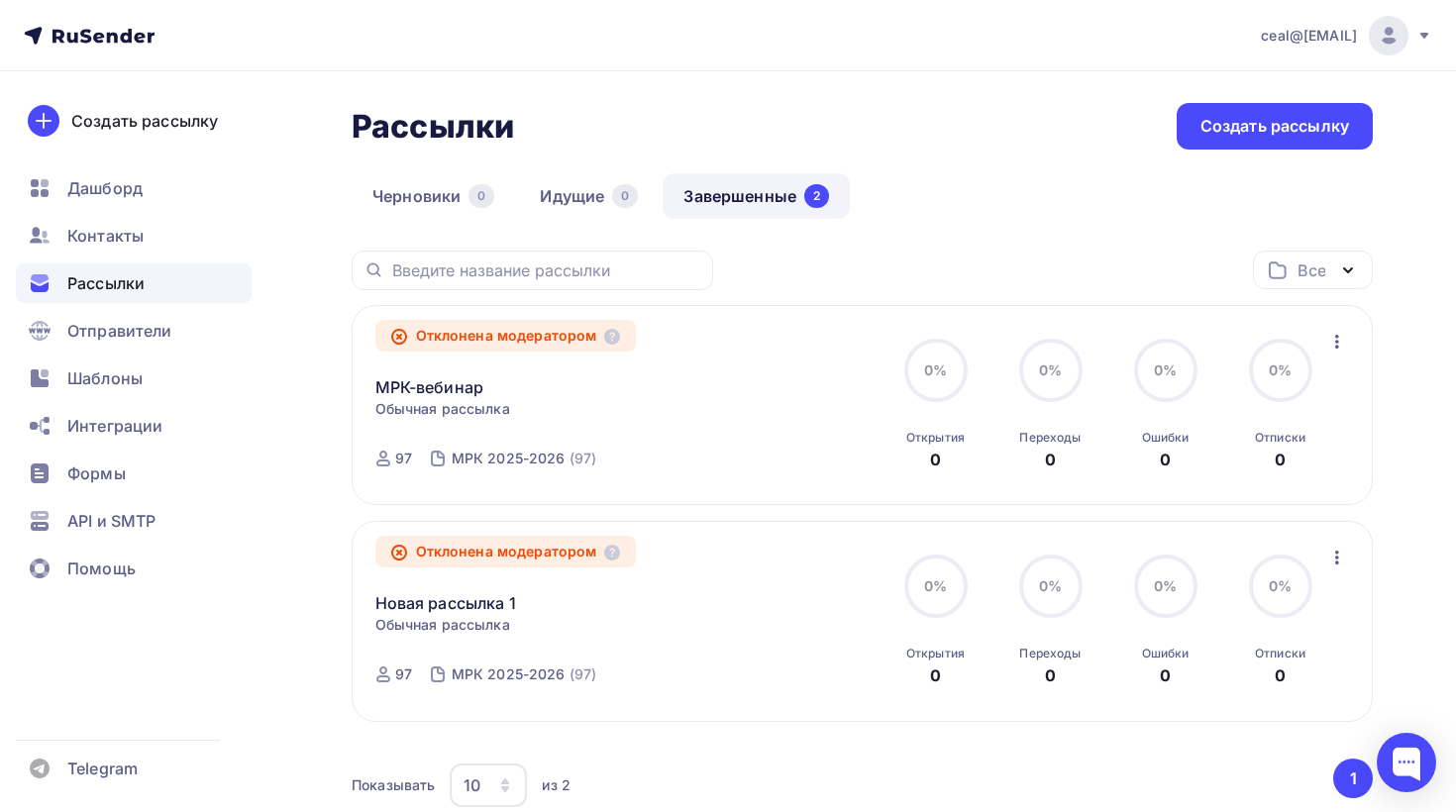 click 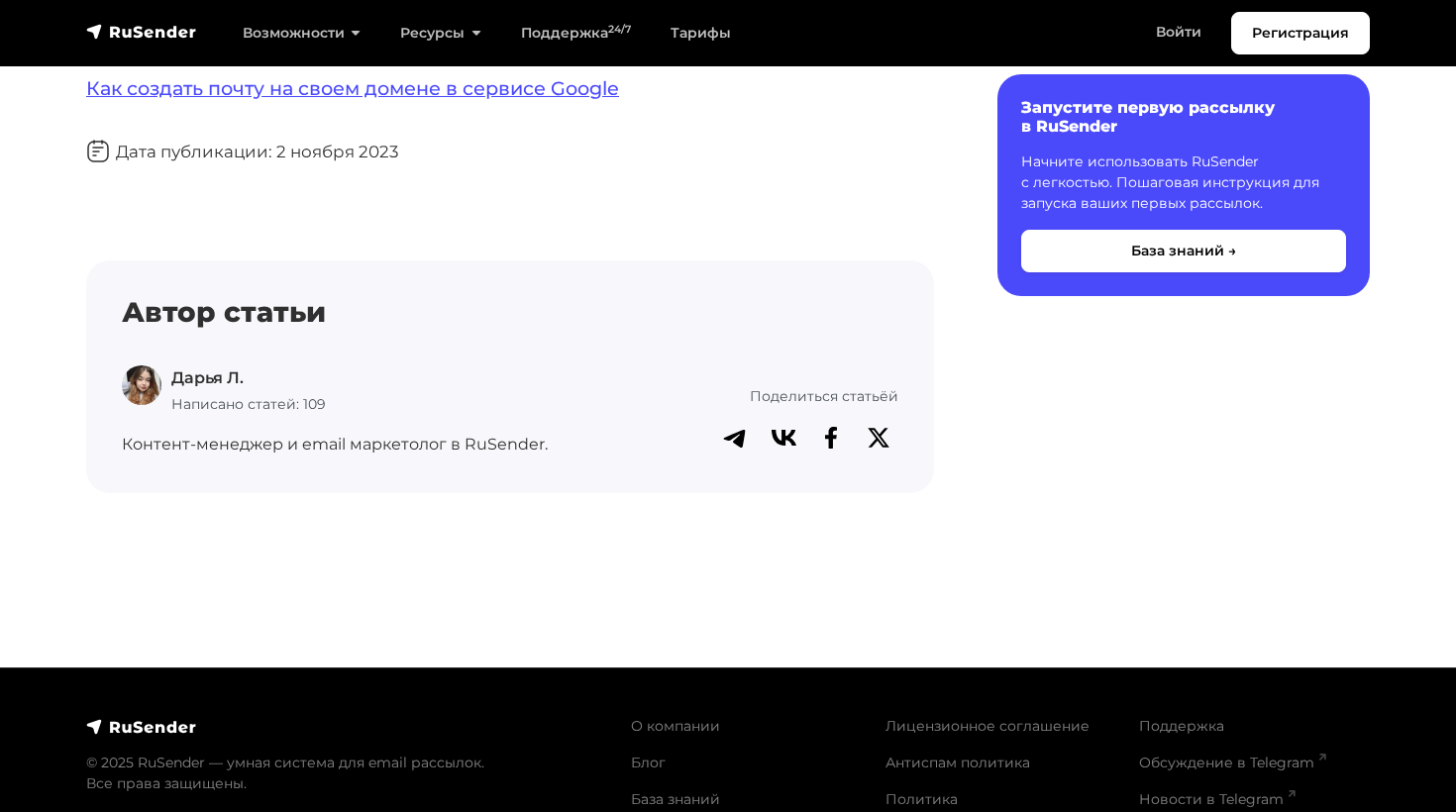 scroll, scrollTop: 608, scrollLeft: 0, axis: vertical 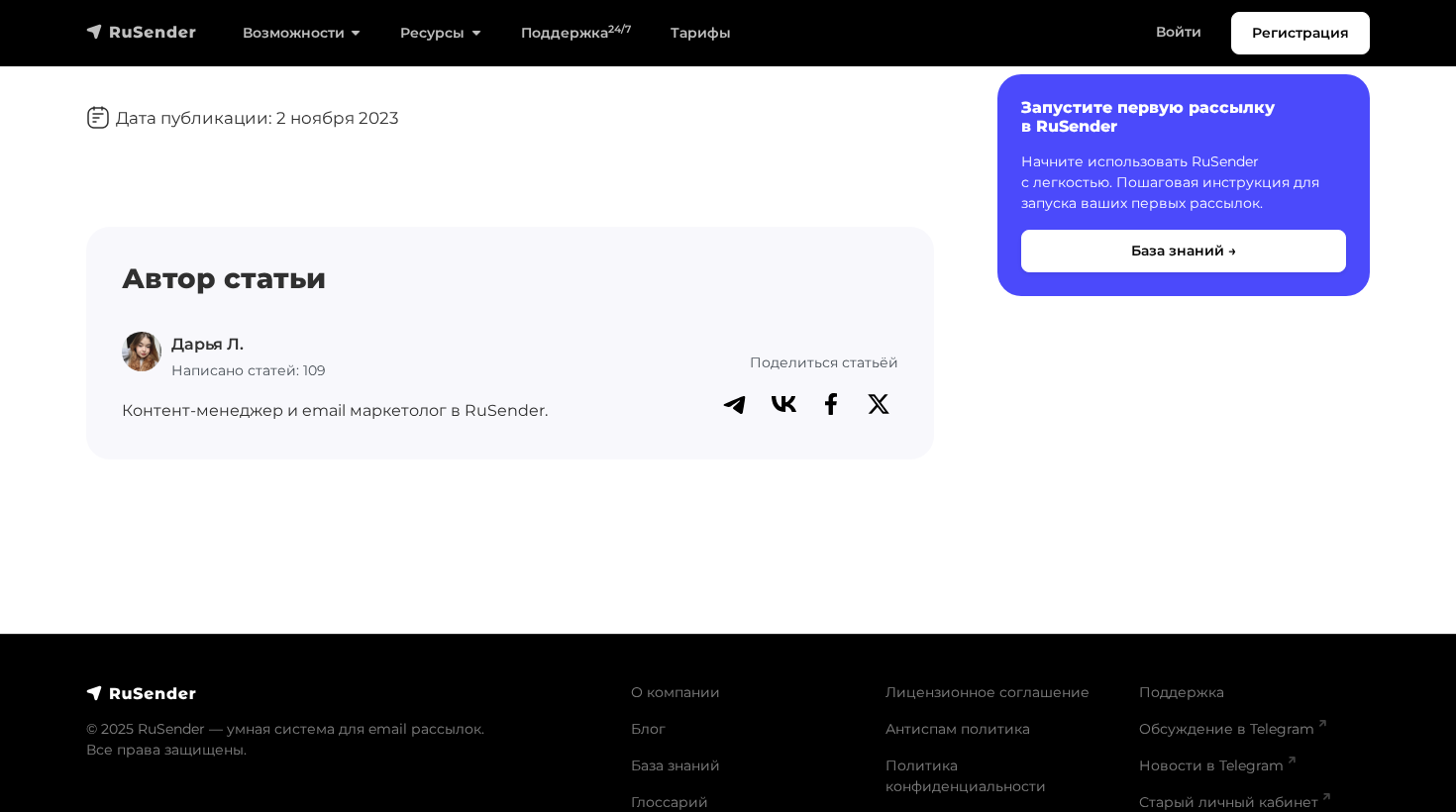click at bounding box center (142, 32) 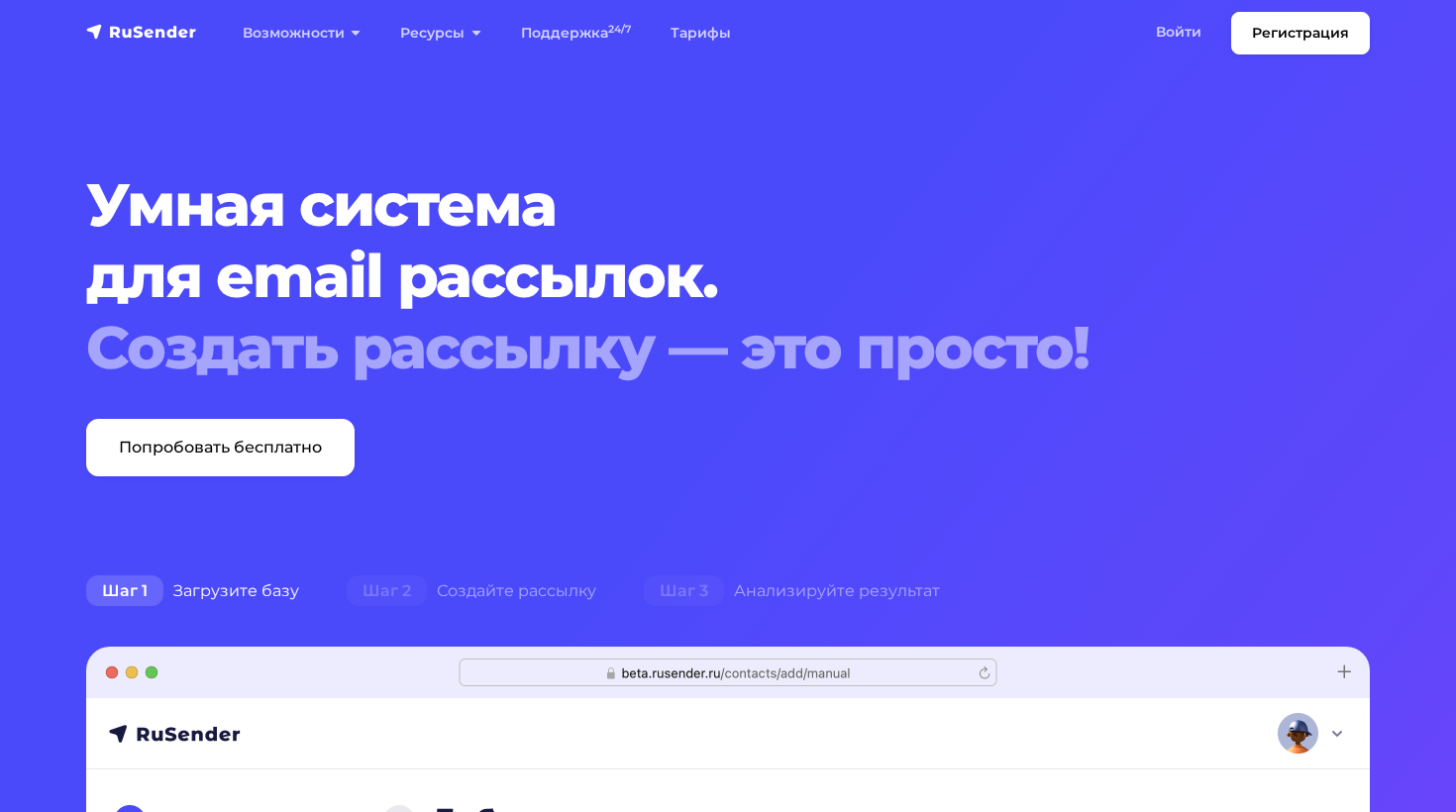 scroll, scrollTop: 0, scrollLeft: 0, axis: both 